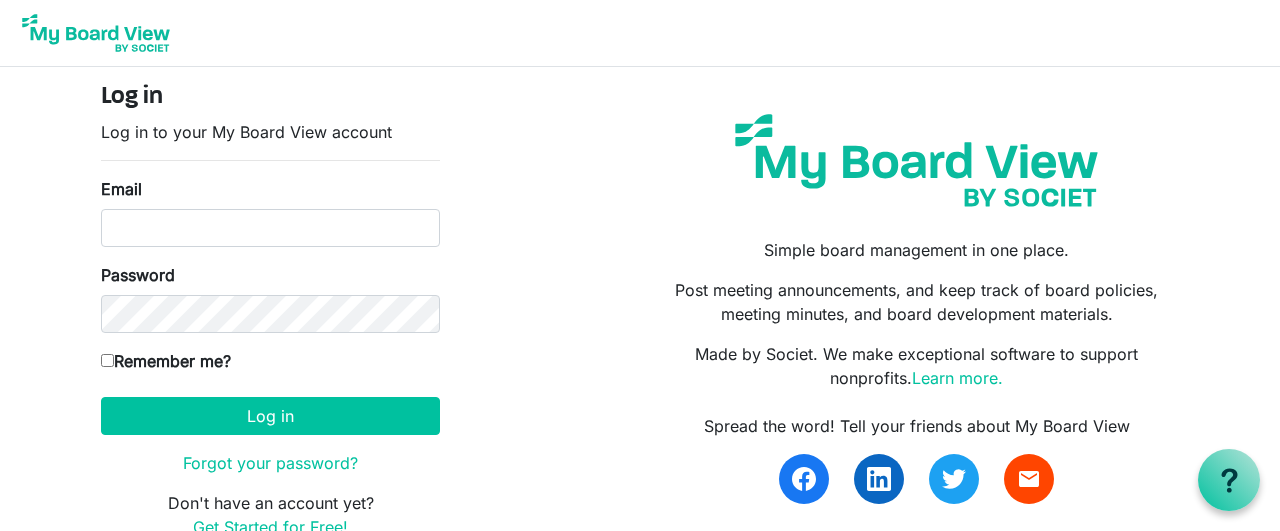 scroll, scrollTop: 0, scrollLeft: 0, axis: both 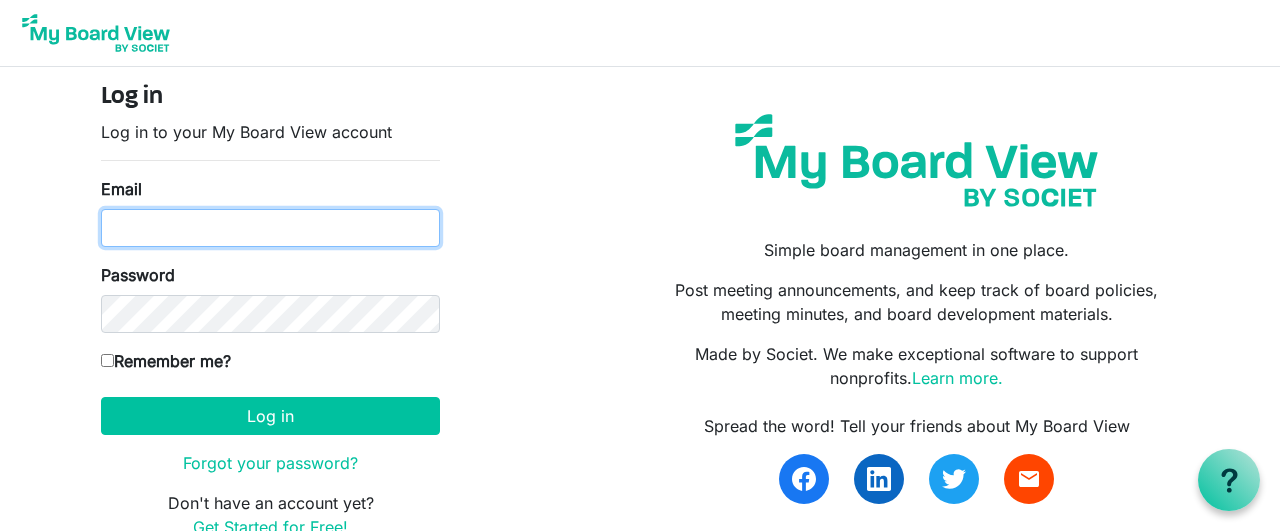 click on "Email" at bounding box center (270, 228) 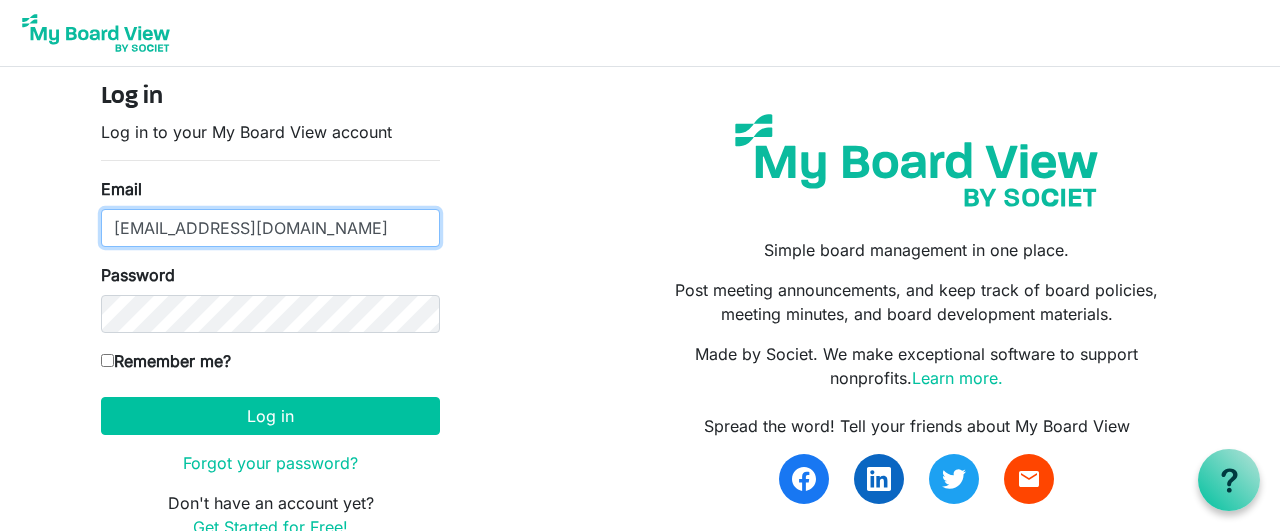 type on "gonyac@gmail.com" 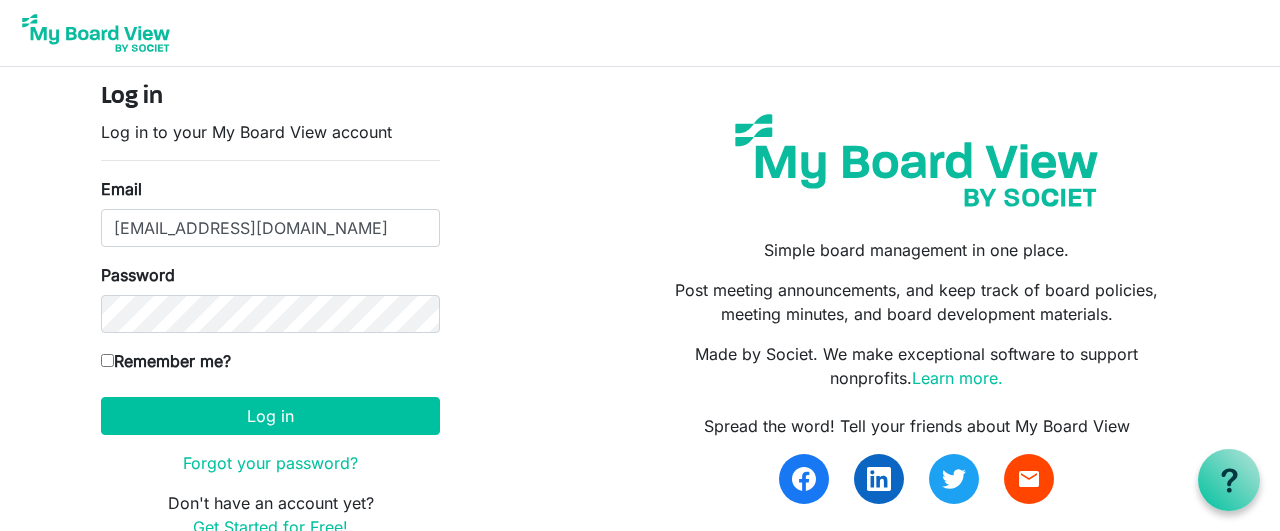 click on "Remember me?" at bounding box center [107, 360] 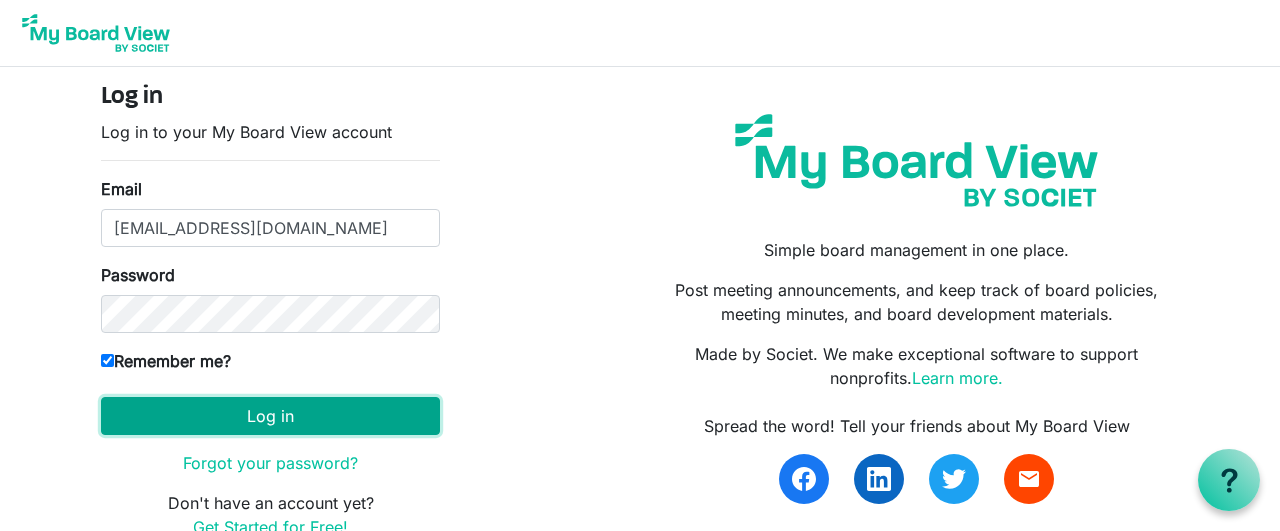 click on "Log in" at bounding box center (270, 416) 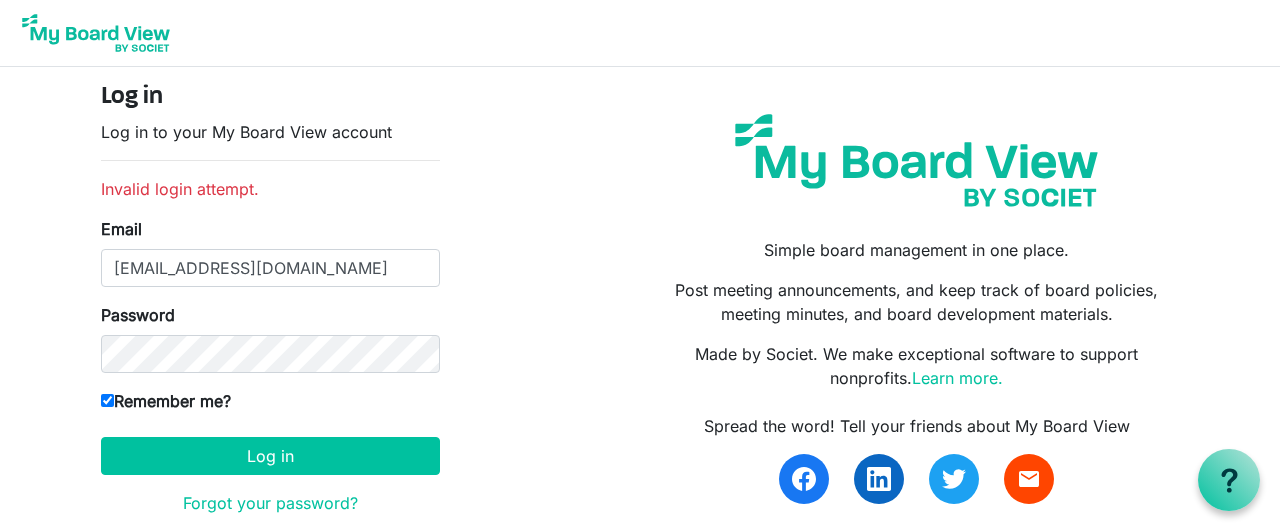 scroll, scrollTop: 0, scrollLeft: 0, axis: both 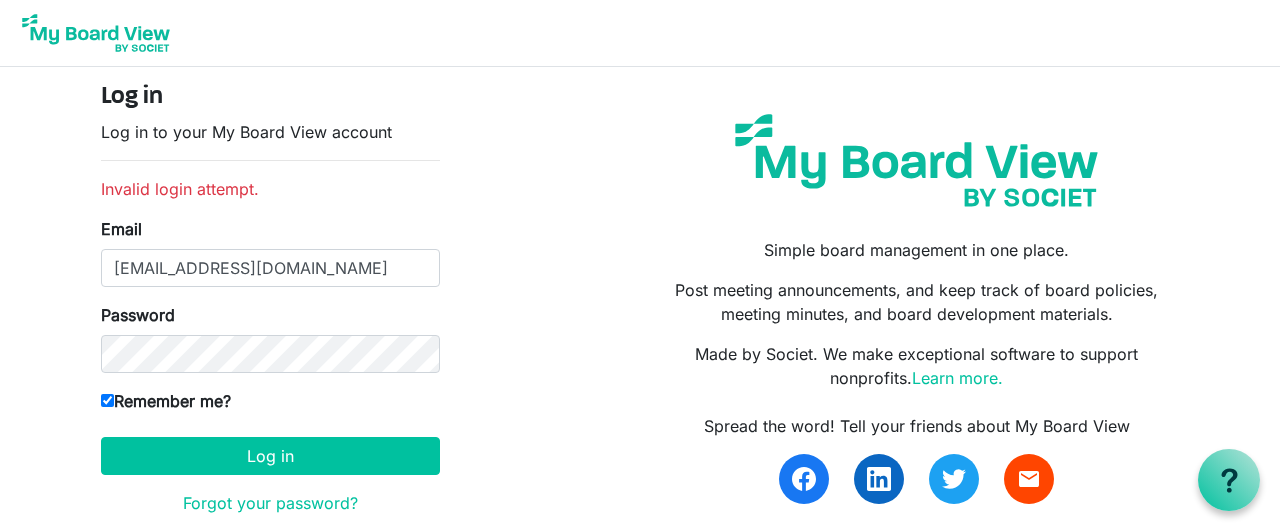click on "Remember me?" at bounding box center (107, 400) 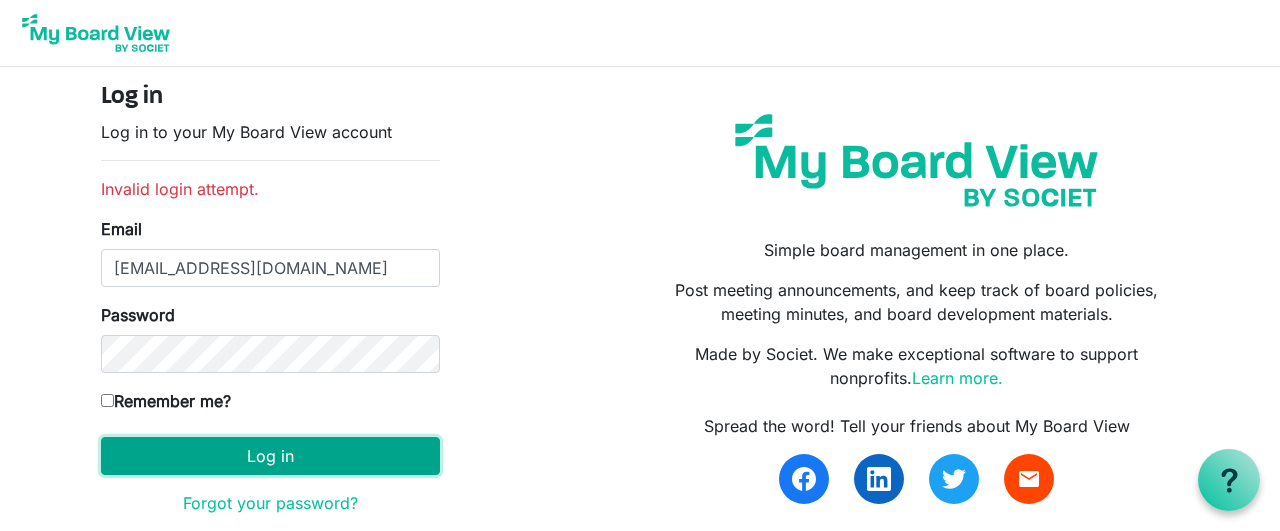 click on "Log in" at bounding box center (270, 456) 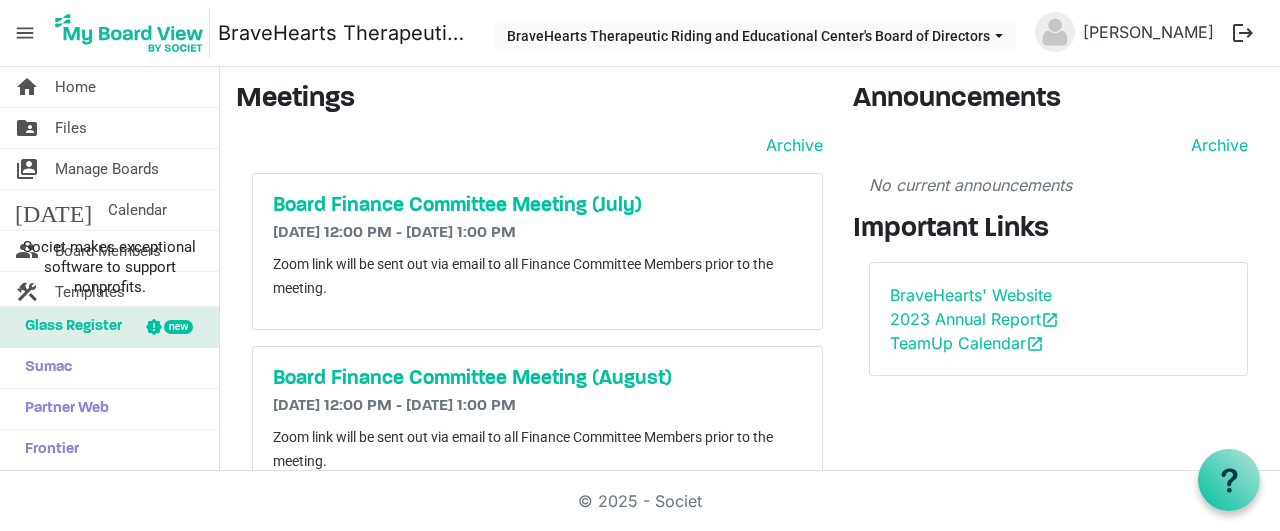 scroll, scrollTop: 0, scrollLeft: 0, axis: both 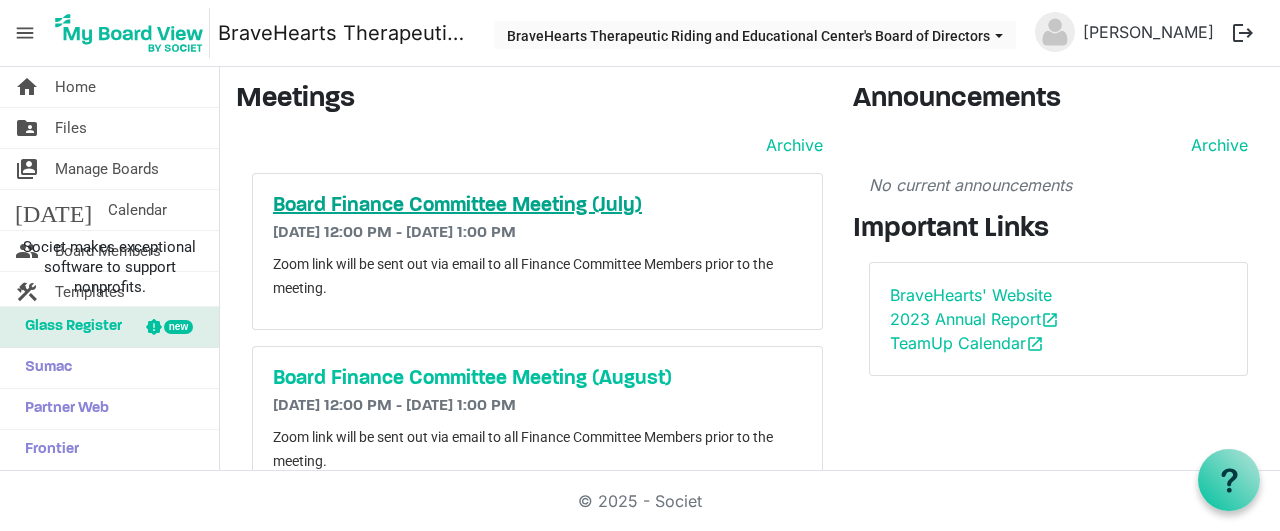 click on "Board Finance Committee Meeting (July)" at bounding box center [537, 206] 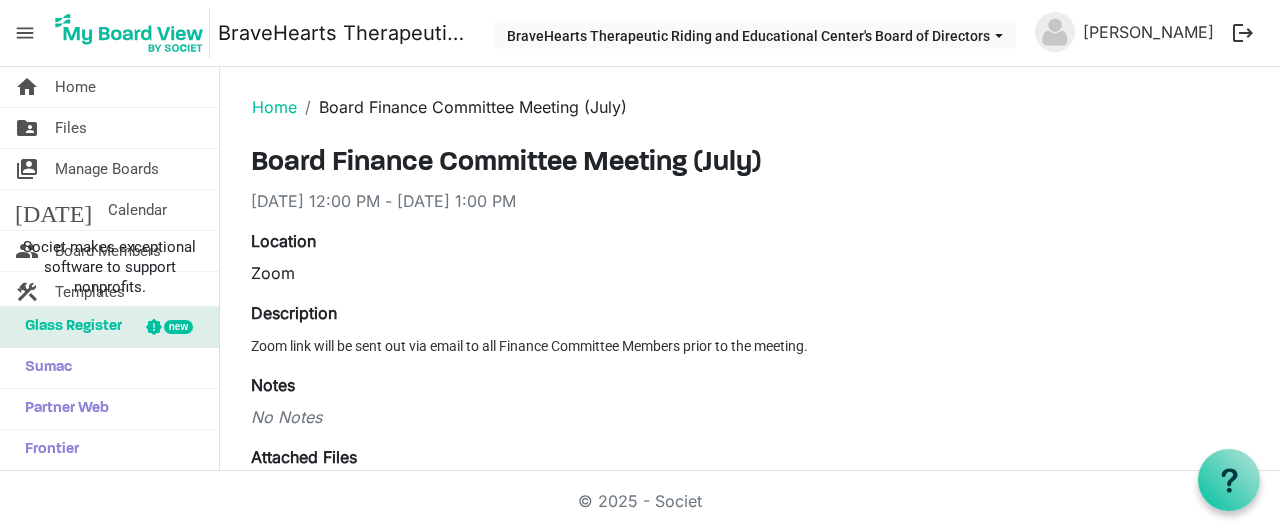 scroll, scrollTop: 0, scrollLeft: 0, axis: both 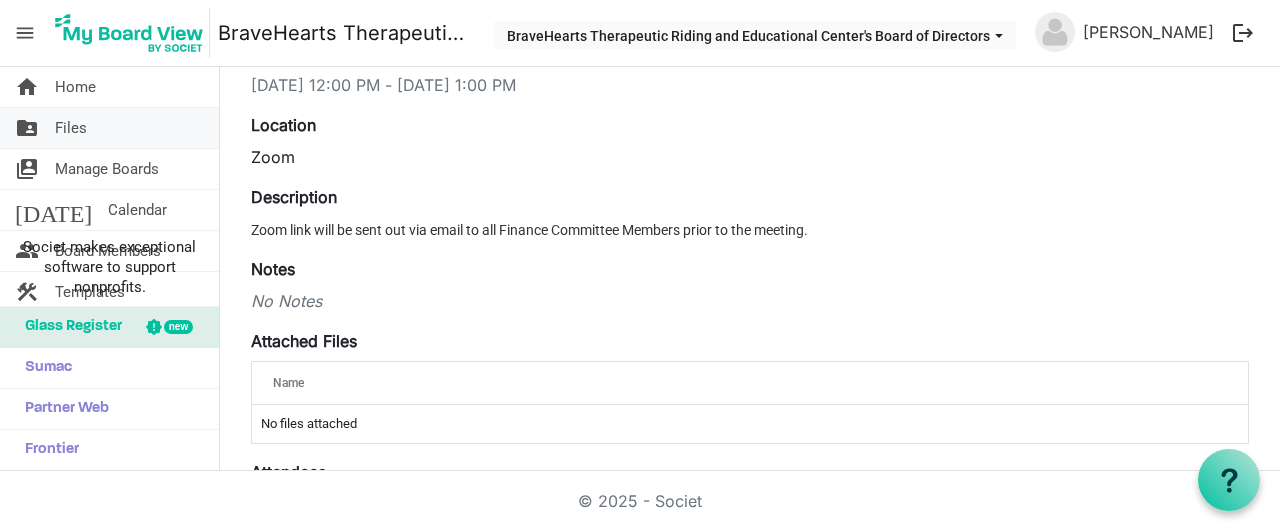 click on "Files" at bounding box center [71, 128] 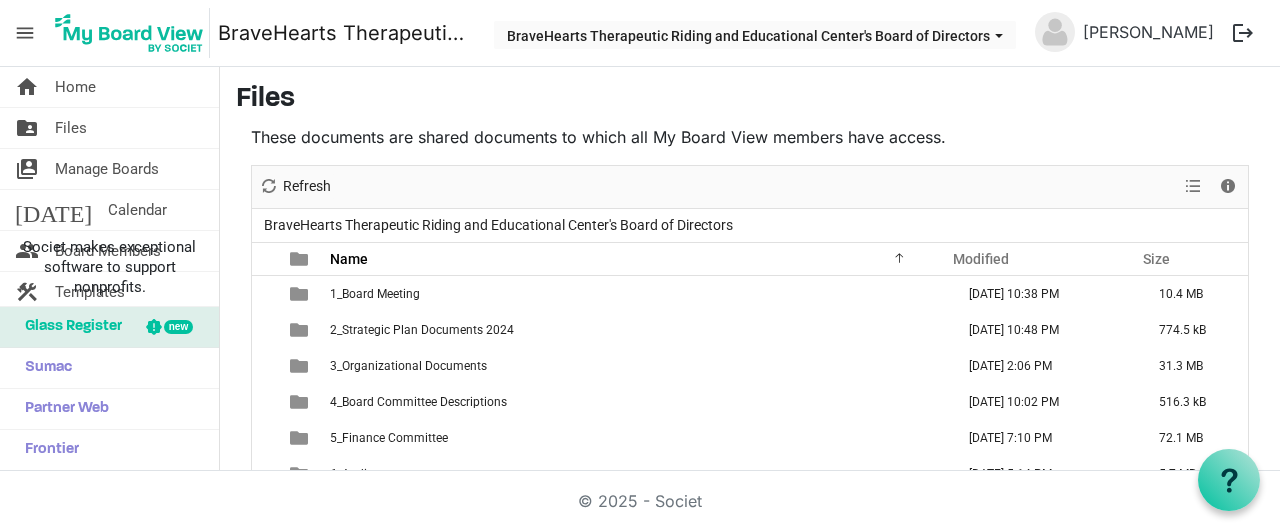 scroll, scrollTop: 0, scrollLeft: 0, axis: both 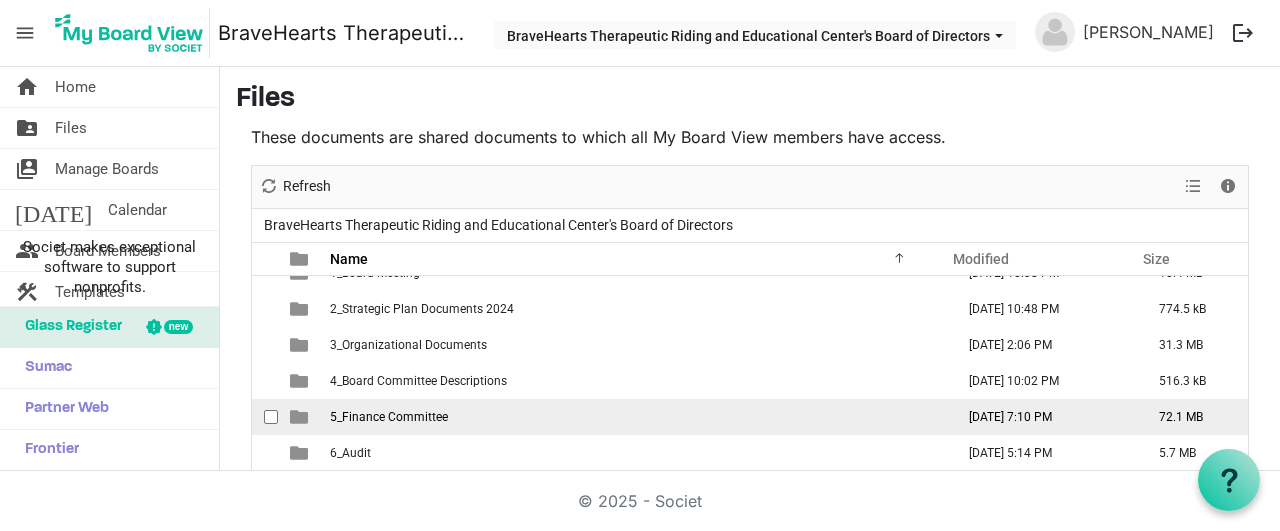 click on "5_Finance Committee" at bounding box center [389, 417] 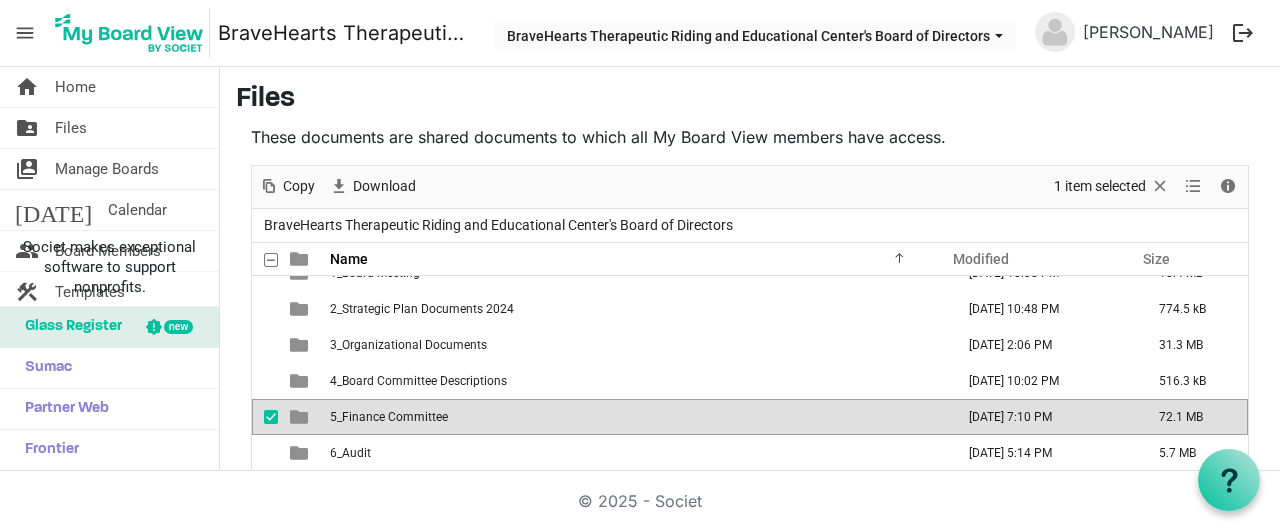 click on "5_Finance Committee" at bounding box center (389, 417) 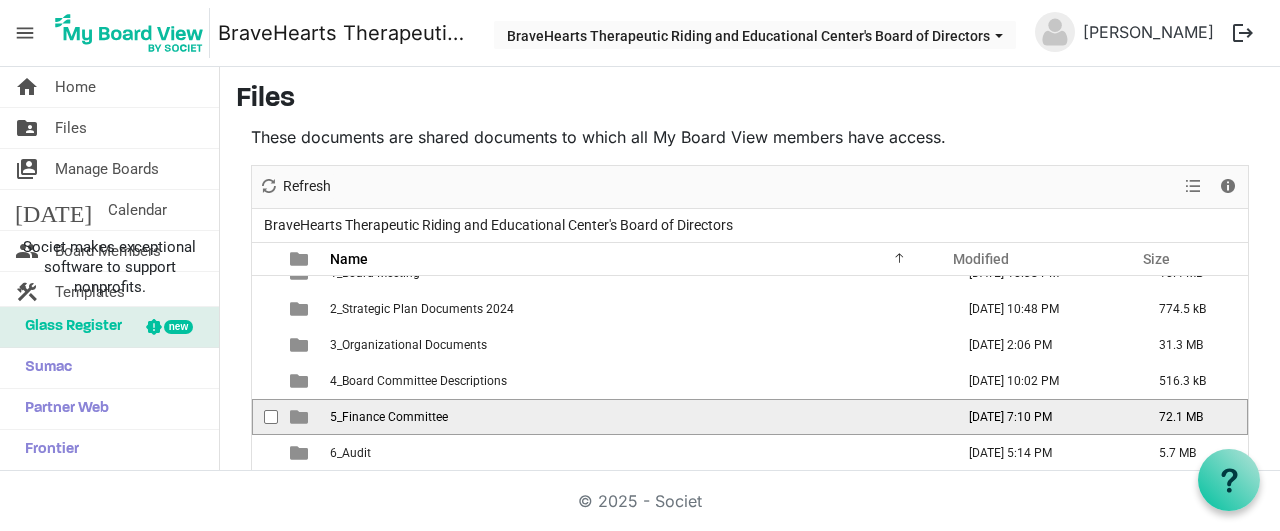 click on "5_Finance Committee" at bounding box center (389, 417) 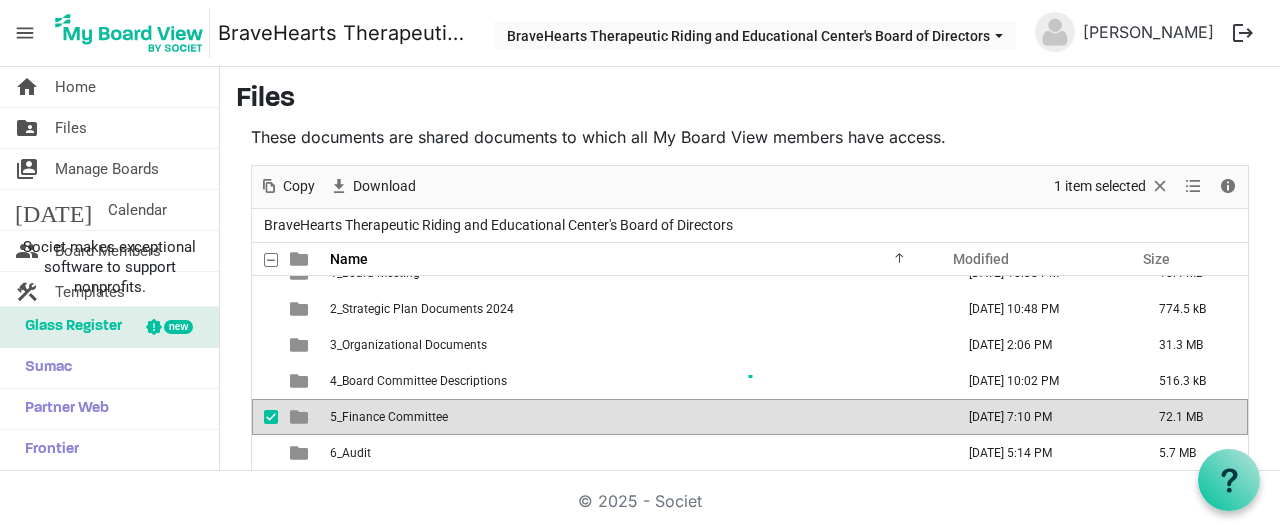 scroll, scrollTop: 0, scrollLeft: 0, axis: both 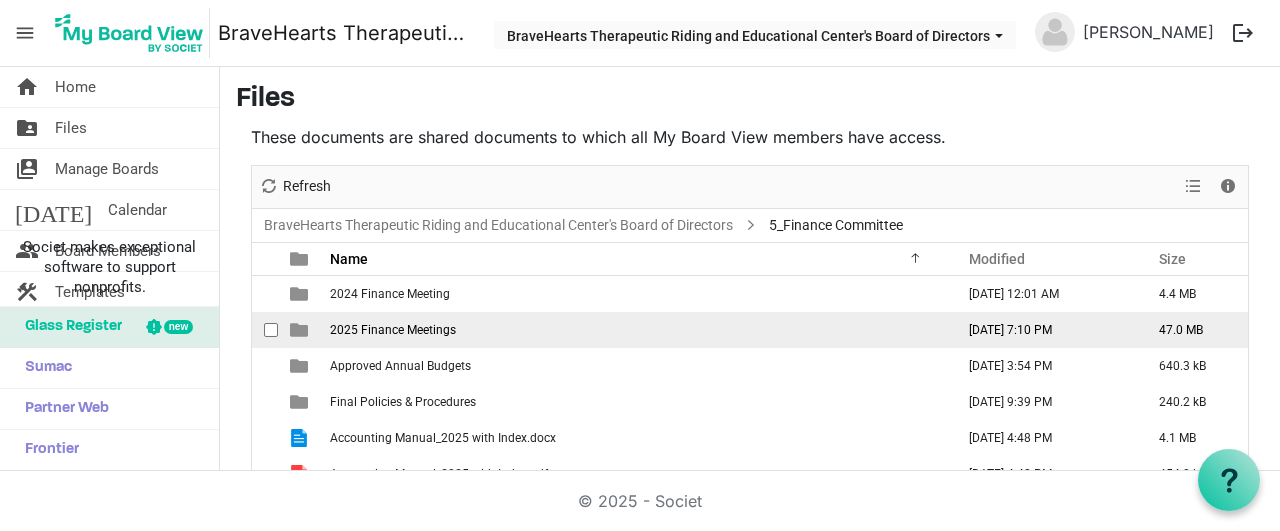 click on "2025 Finance Meetings" at bounding box center (393, 330) 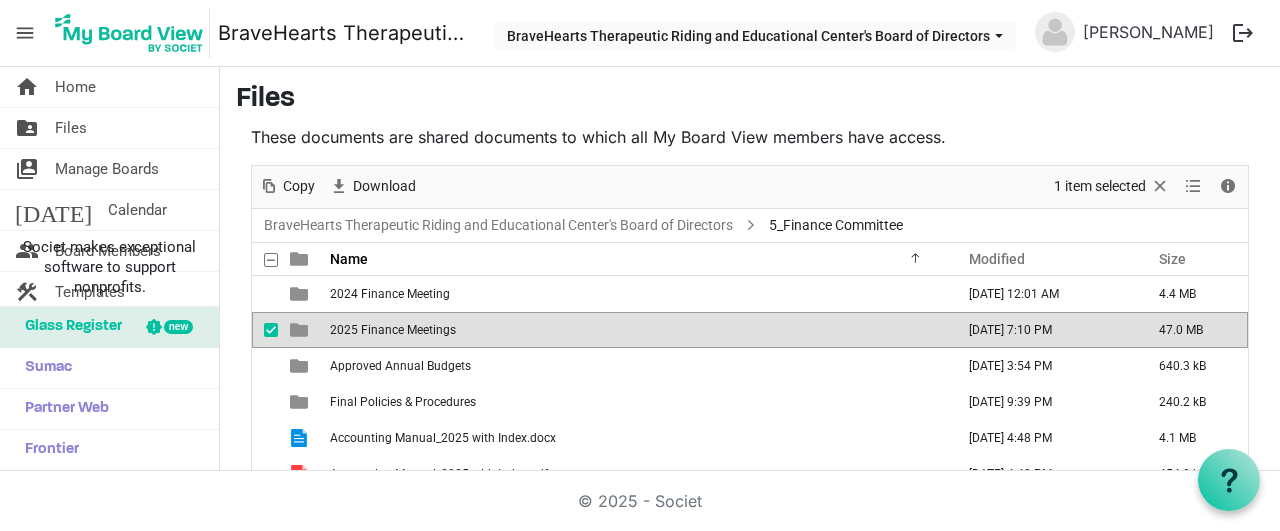 click on "2025 Finance Meetings" at bounding box center [393, 330] 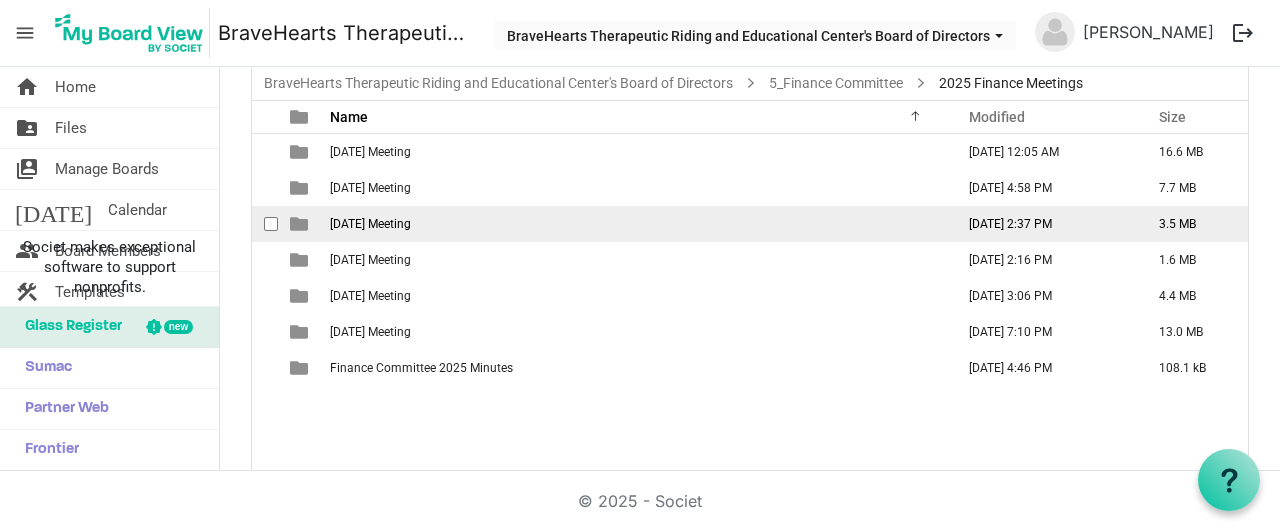 scroll, scrollTop: 159, scrollLeft: 0, axis: vertical 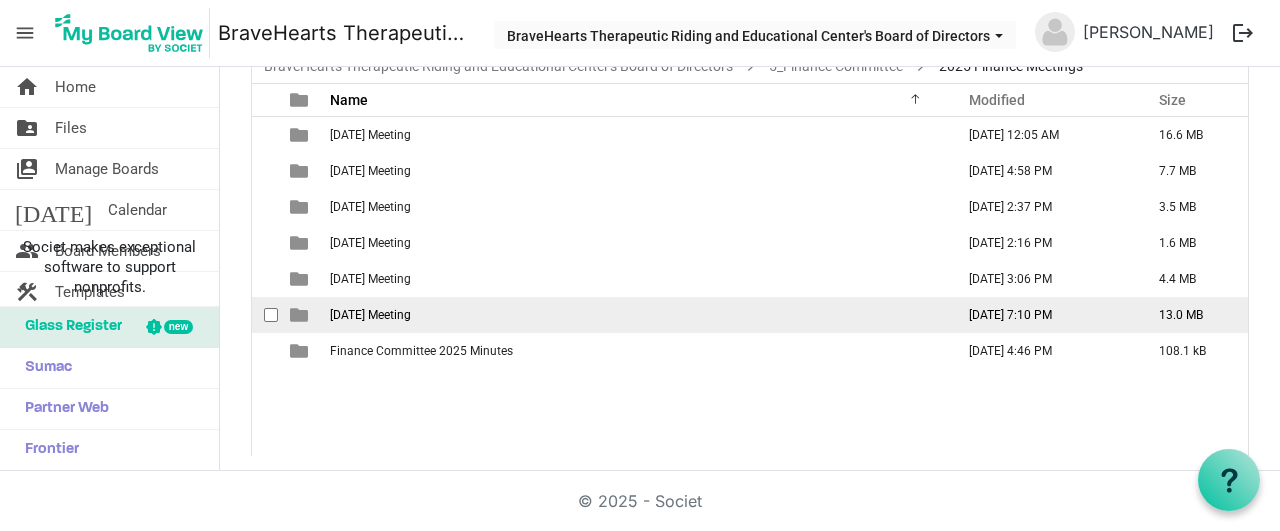 click on "[DATE] Meeting" at bounding box center (370, 315) 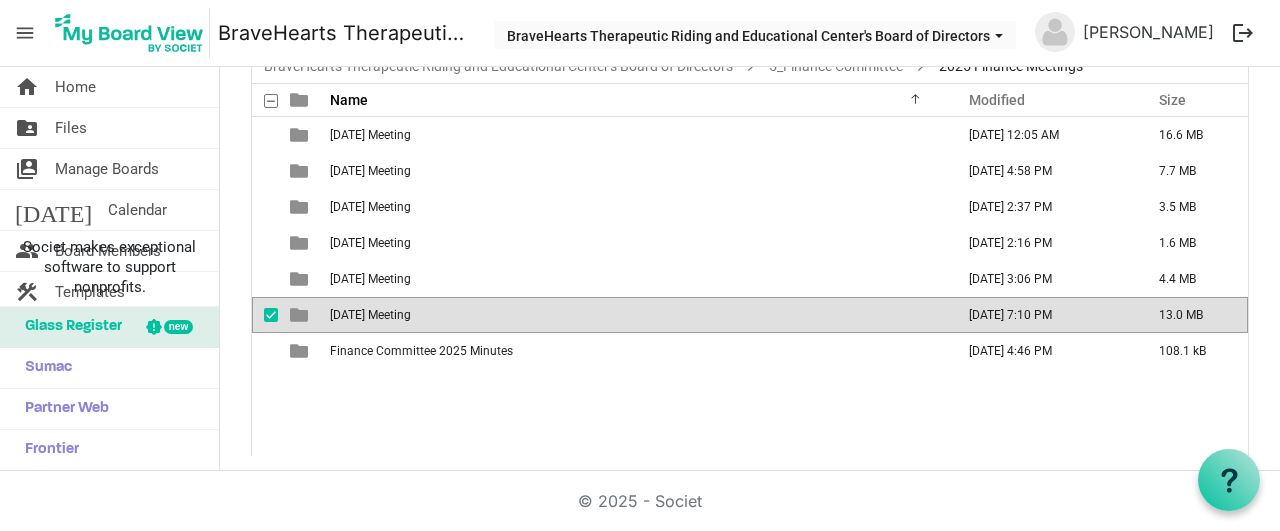 click on "[DATE] Meeting" at bounding box center [370, 315] 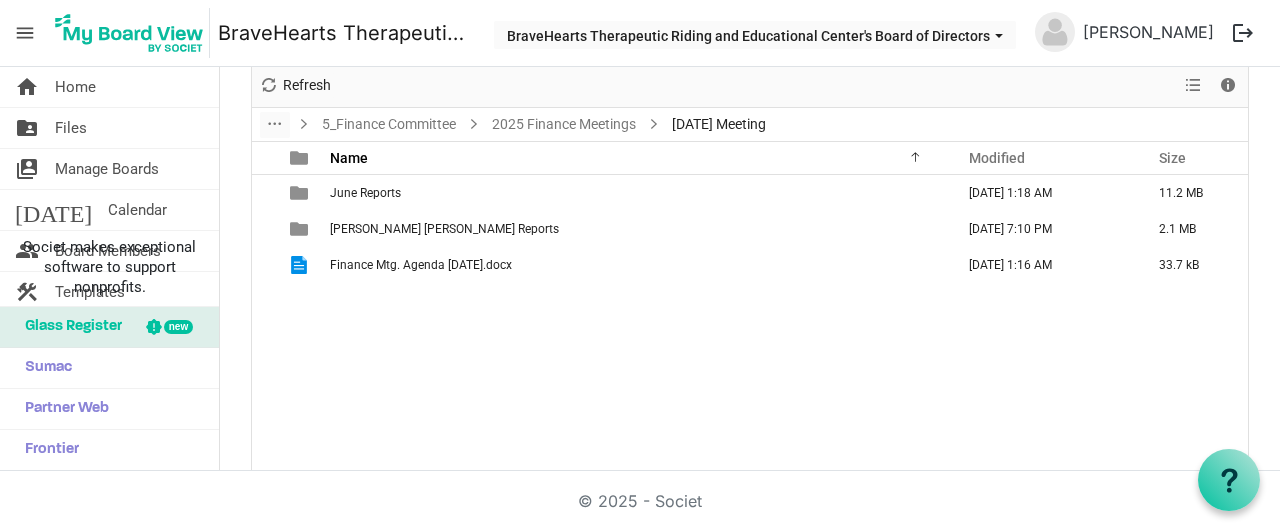 scroll, scrollTop: 43, scrollLeft: 0, axis: vertical 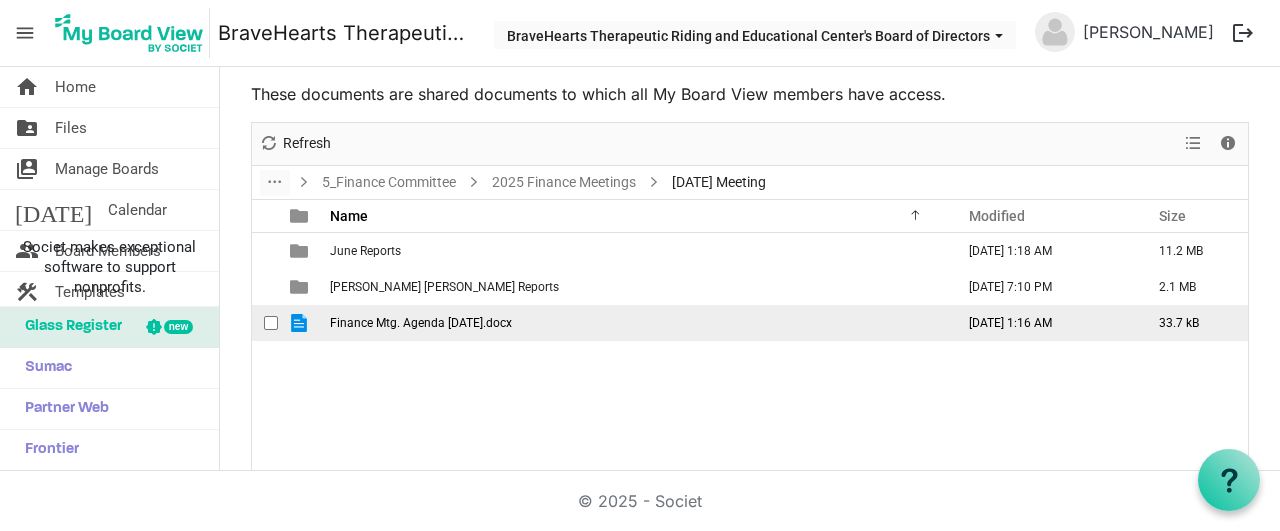 click on "Finance Mtg. Agenda [DATE].docx" at bounding box center [421, 323] 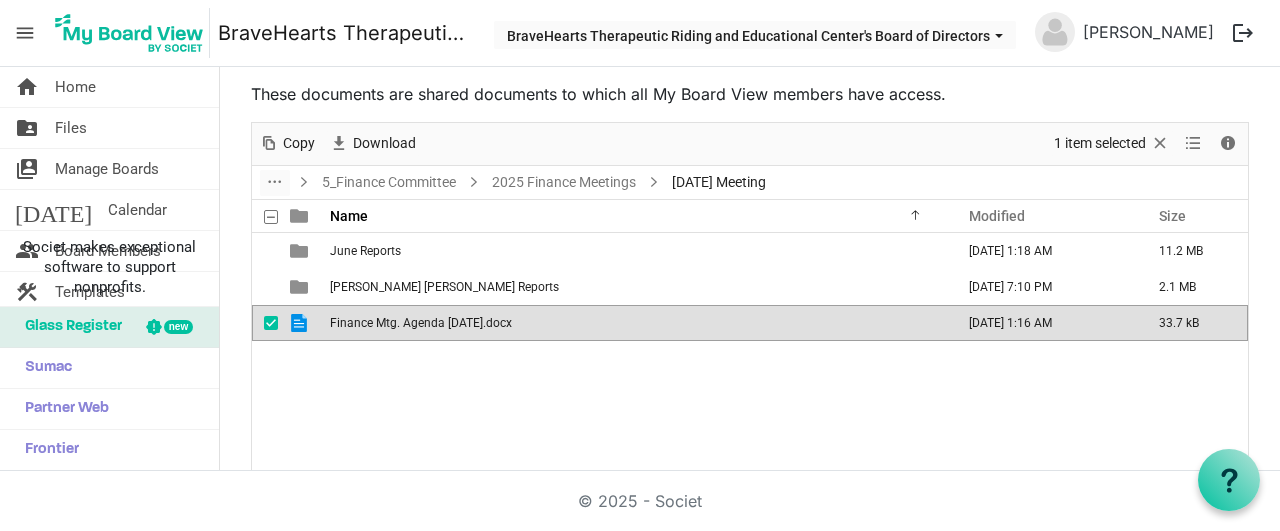 click on "Finance Mtg. Agenda [DATE].docx" at bounding box center [421, 323] 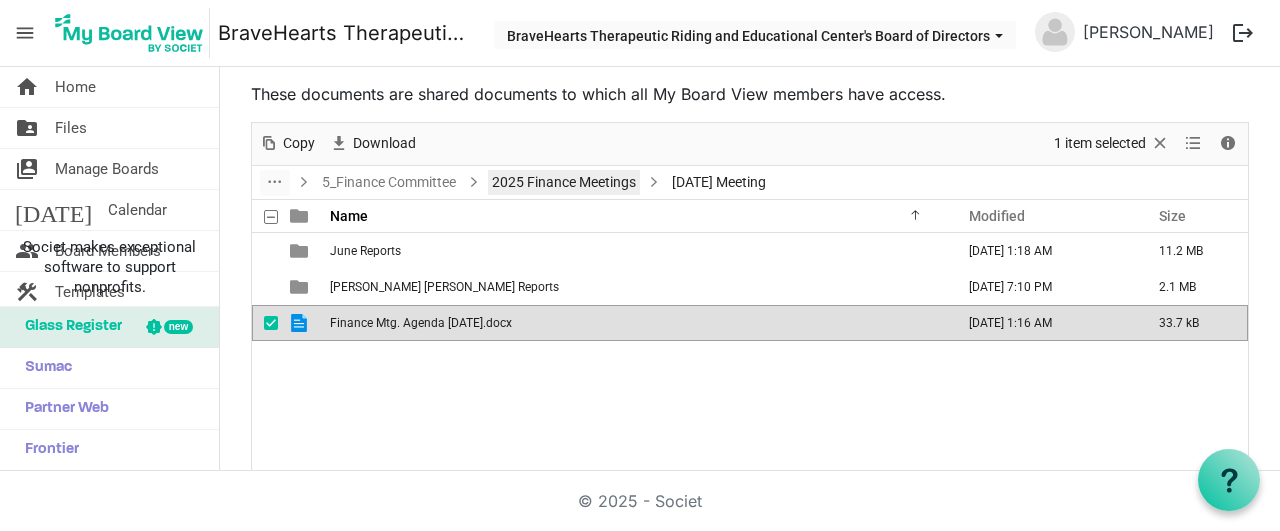click on "2025 Finance Meetings" at bounding box center (564, 182) 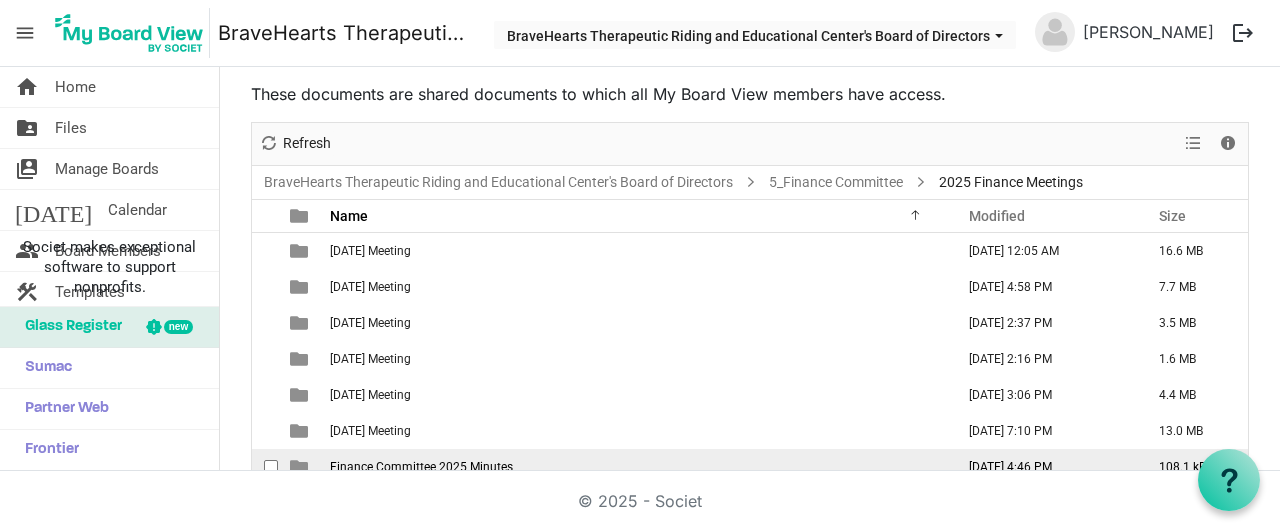 click on "Finance Committee 2025 Minutes" at bounding box center (421, 467) 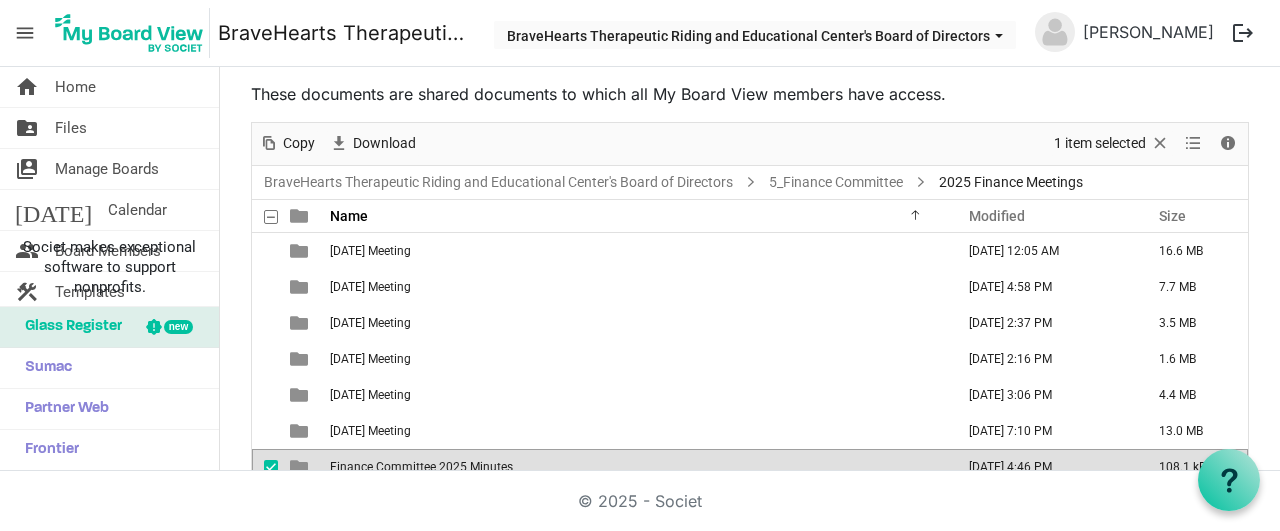 click on "Finance Committee 2025 Minutes" at bounding box center [421, 467] 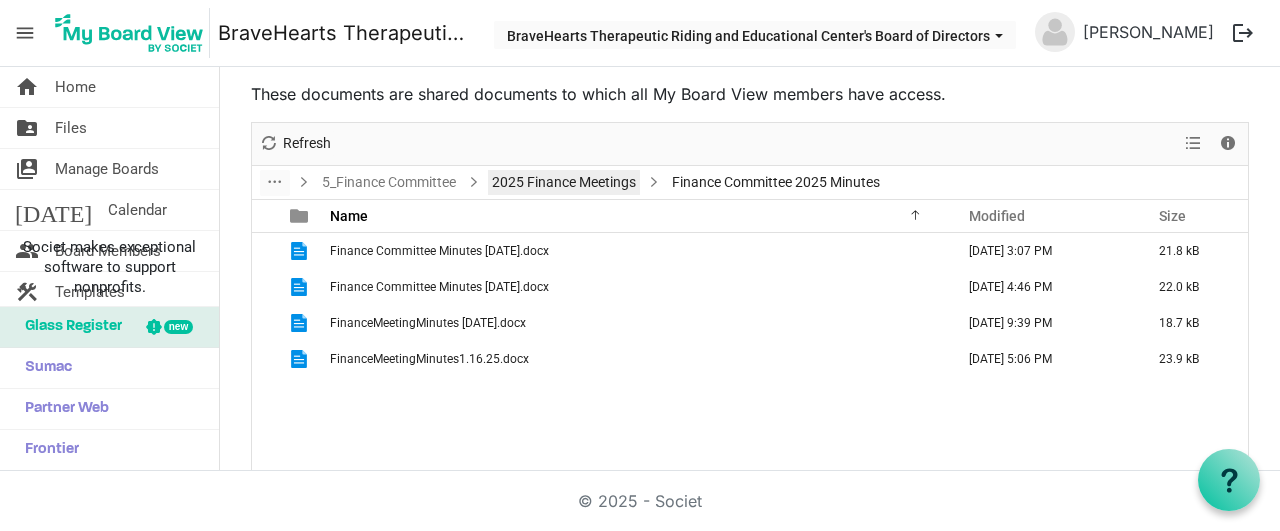 click on "2025 Finance Meetings" at bounding box center [564, 182] 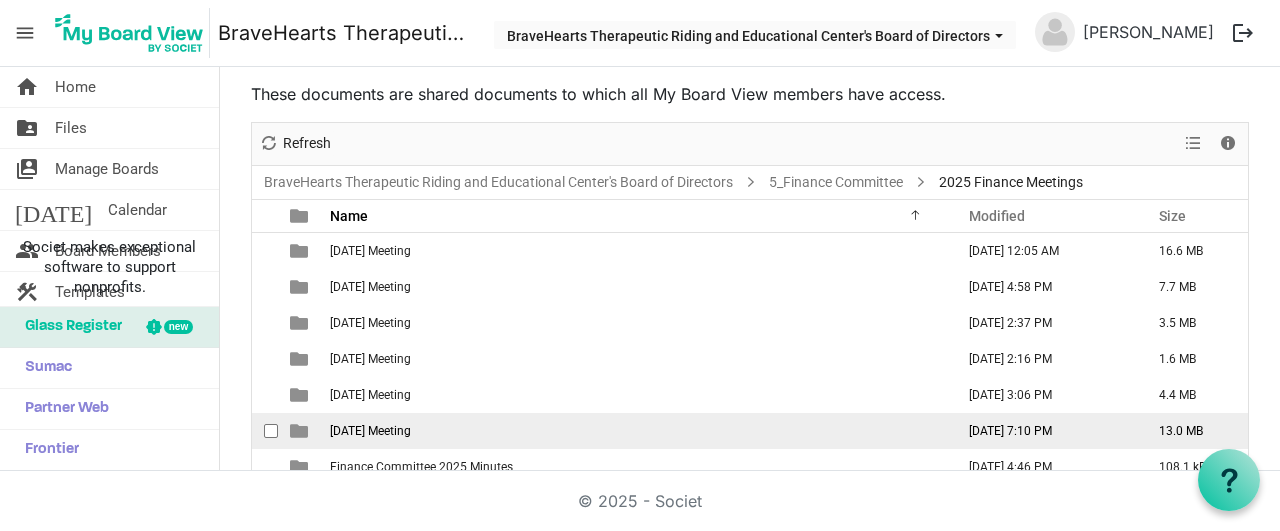 click on "[DATE] Meeting" at bounding box center (370, 431) 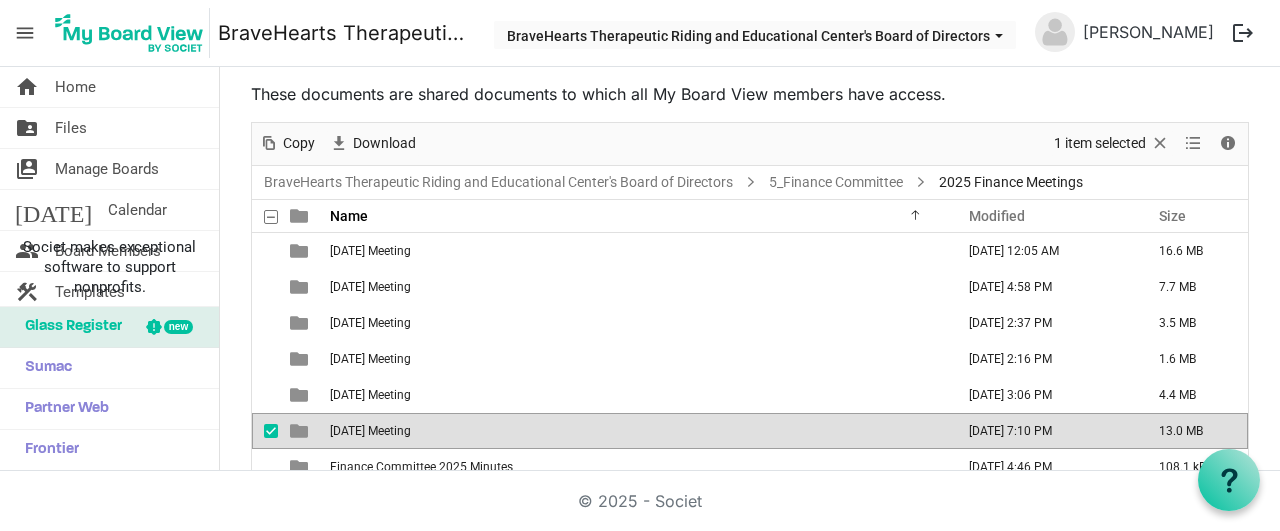click on "[DATE] Meeting" at bounding box center [370, 431] 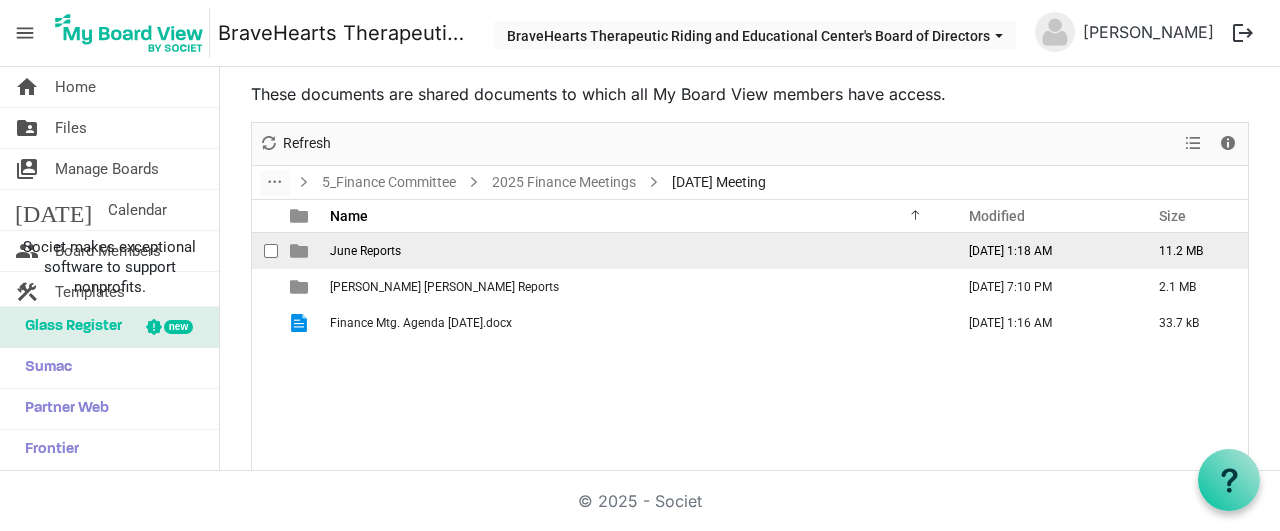 click on "June Reports" at bounding box center [365, 251] 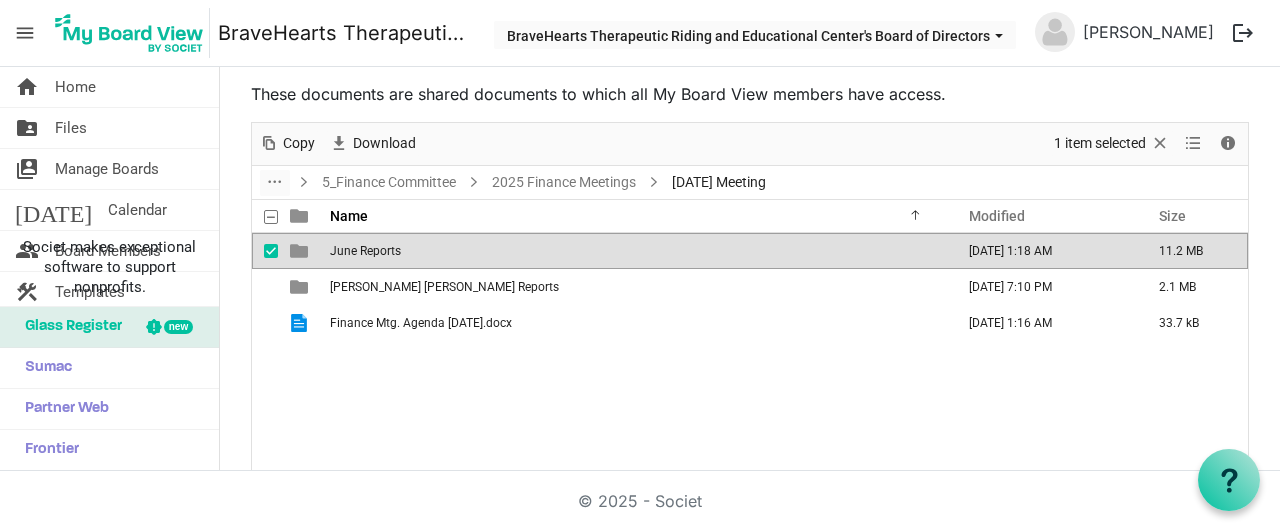 click on "June Reports" at bounding box center (365, 251) 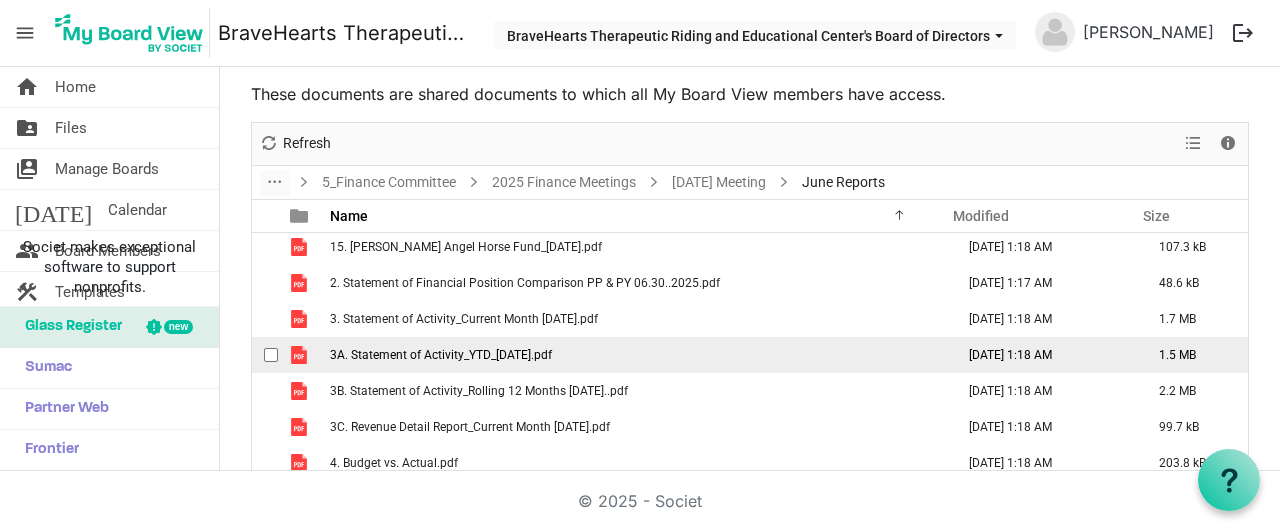scroll, scrollTop: 192, scrollLeft: 0, axis: vertical 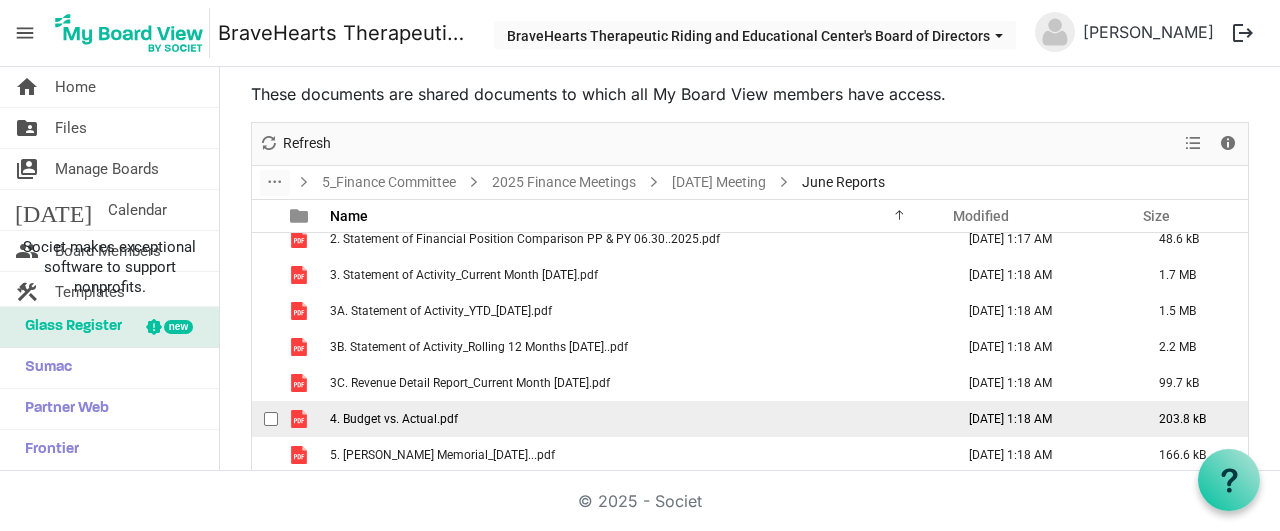click on "4. Budget vs. Actual.pdf" at bounding box center [394, 419] 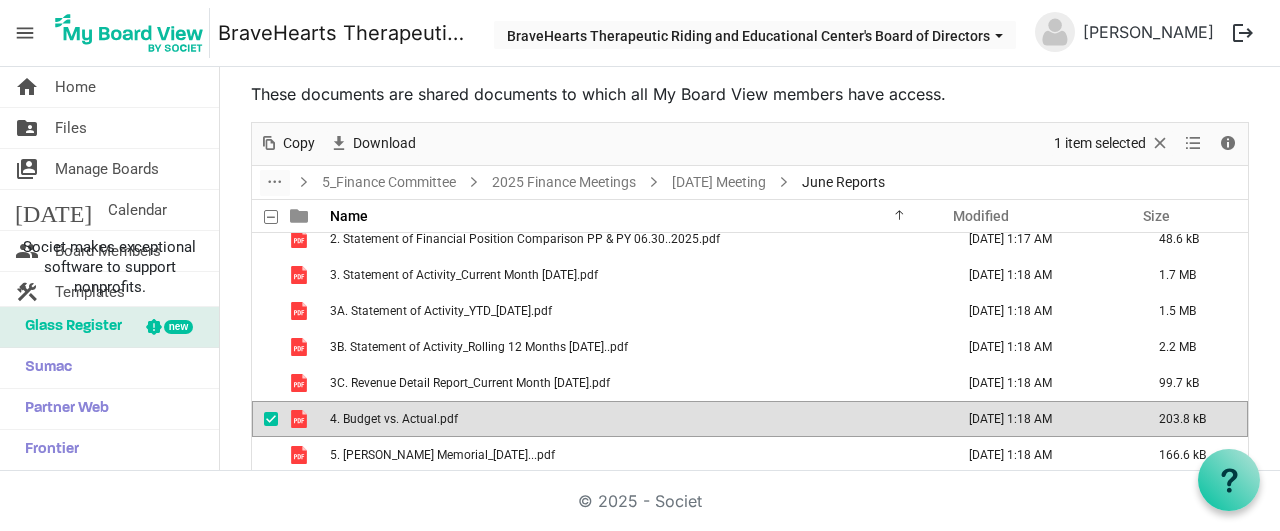 click on "4. Budget vs. Actual.pdf" at bounding box center [394, 419] 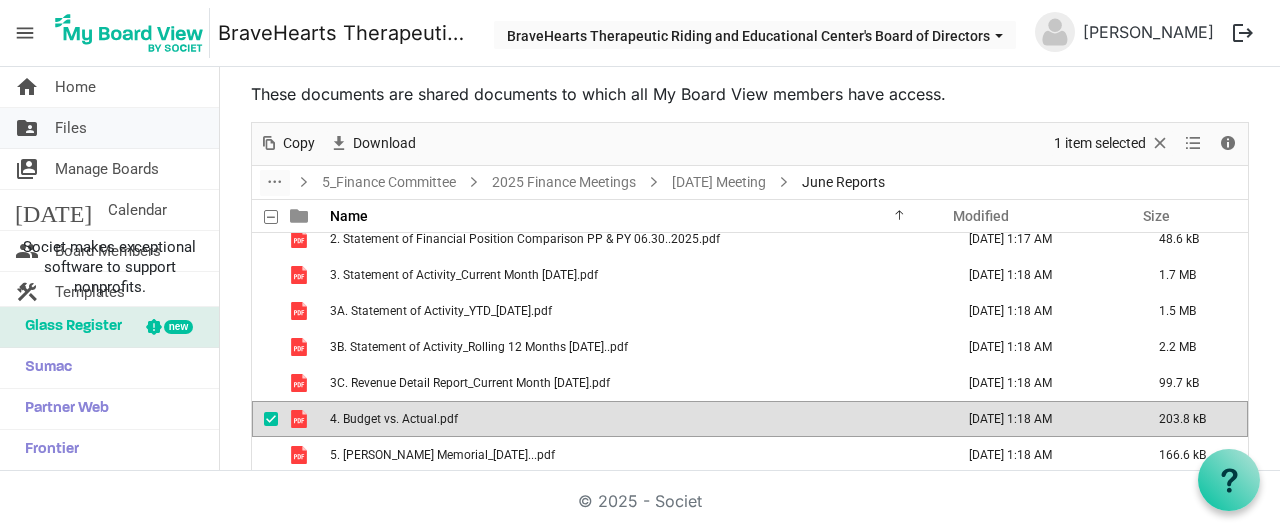 click on "Files" at bounding box center [71, 128] 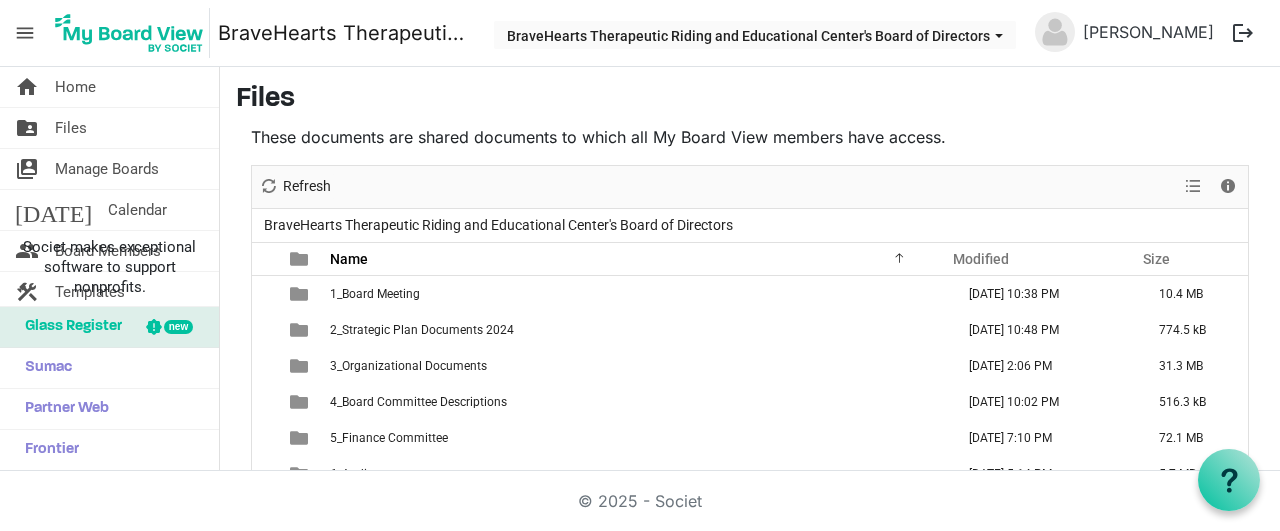 scroll, scrollTop: 0, scrollLeft: 0, axis: both 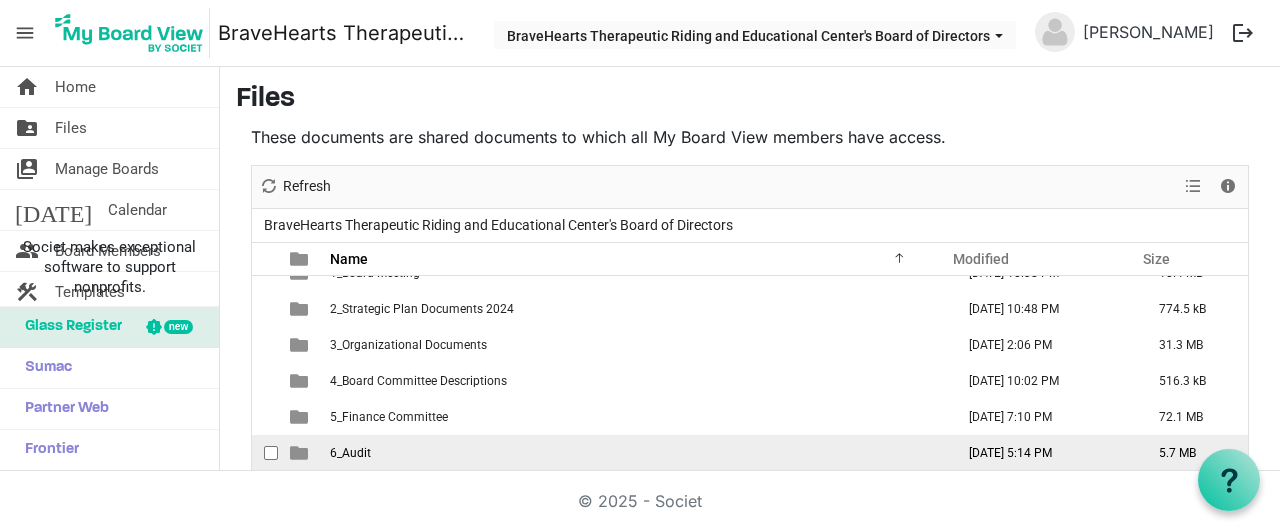 click on "6_Audit" at bounding box center [350, 453] 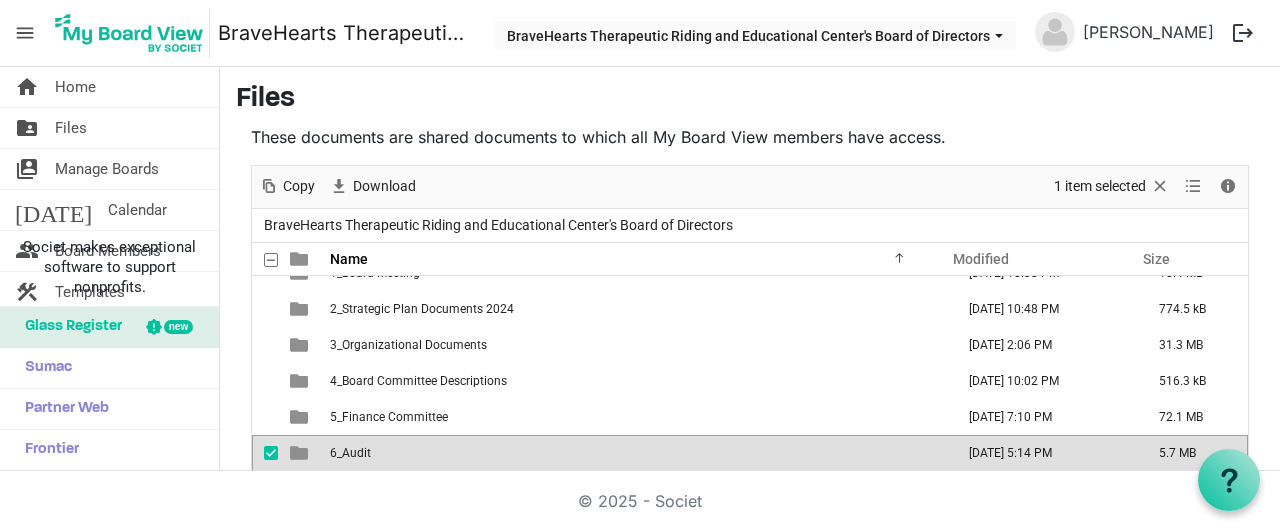 click on "6_Audit" at bounding box center [350, 453] 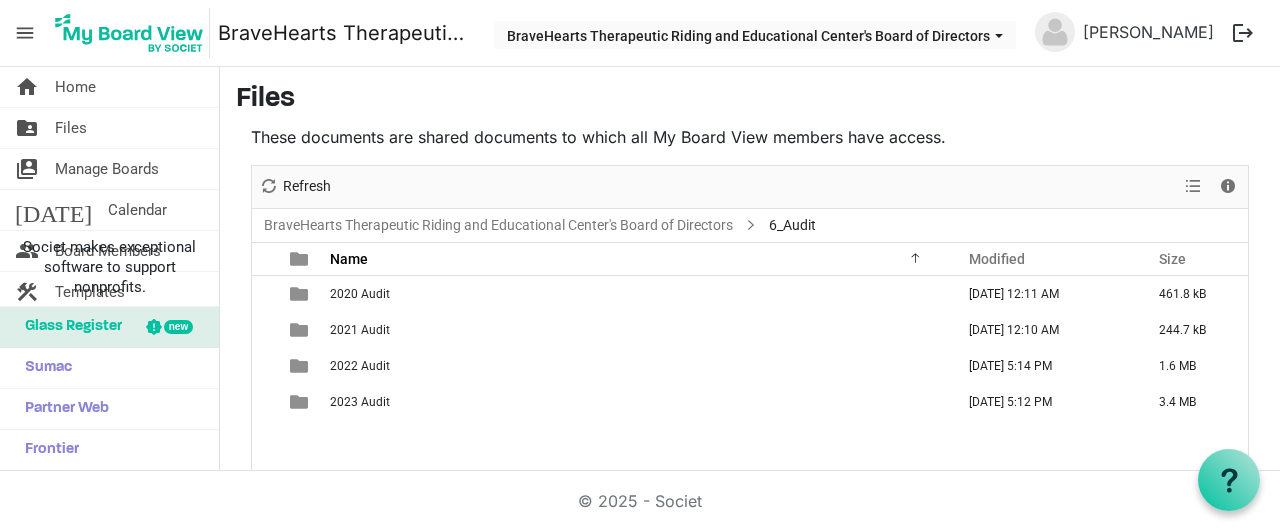 scroll, scrollTop: 0, scrollLeft: 0, axis: both 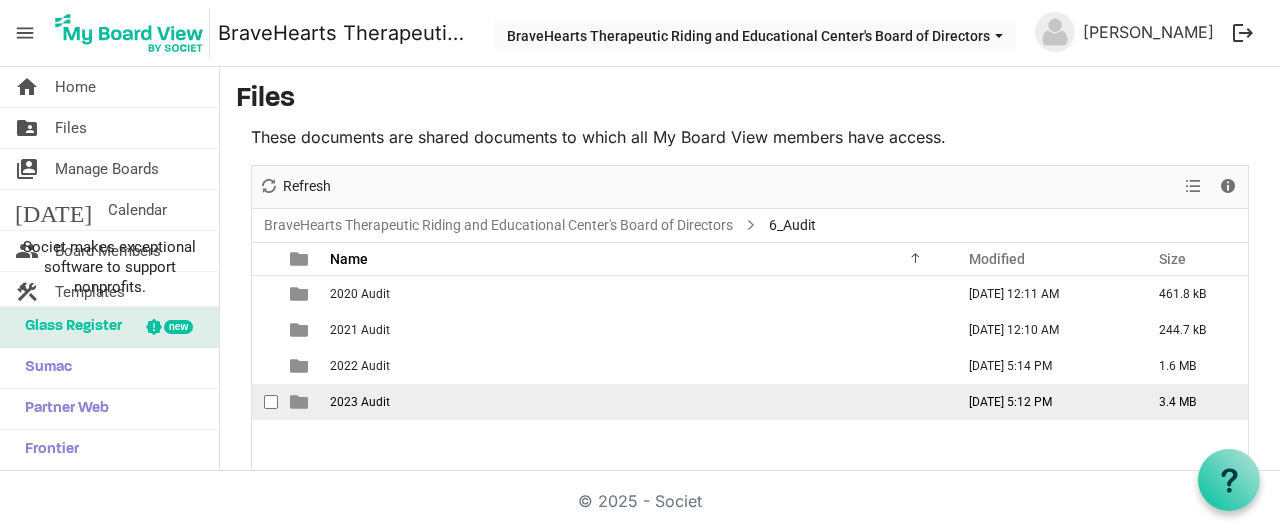 click on "2023 Audit" at bounding box center (360, 402) 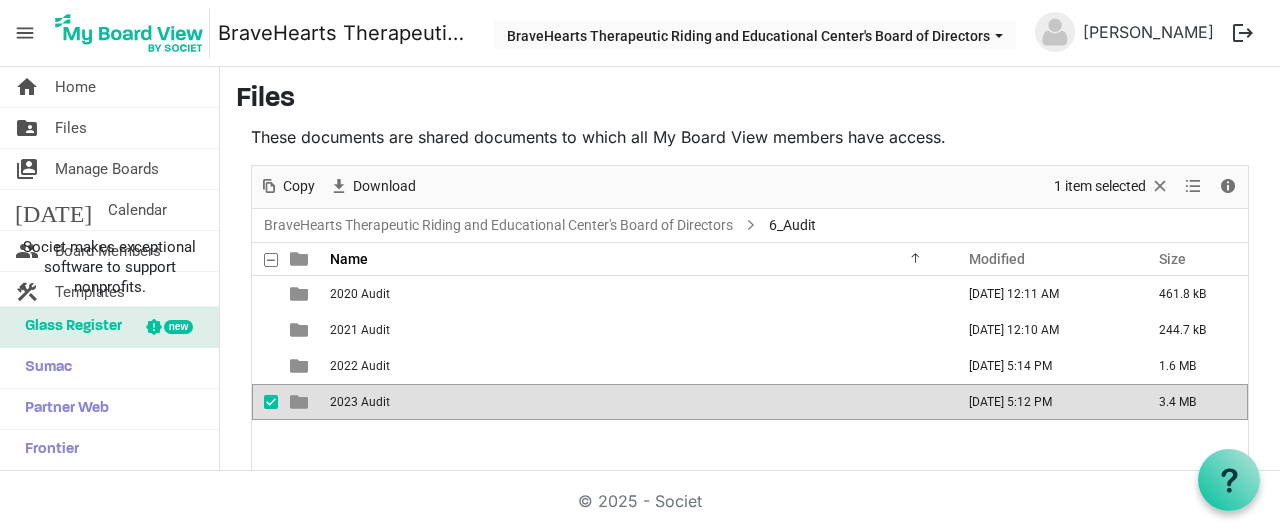 click on "2023 Audit" at bounding box center (360, 402) 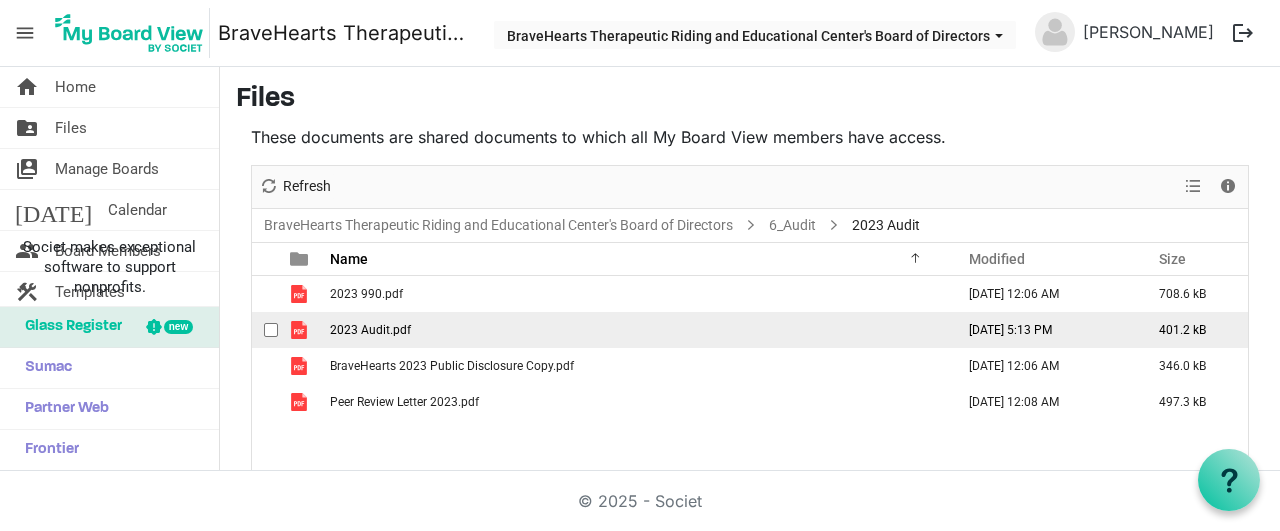 click on "2023 Audit.pdf" at bounding box center [370, 330] 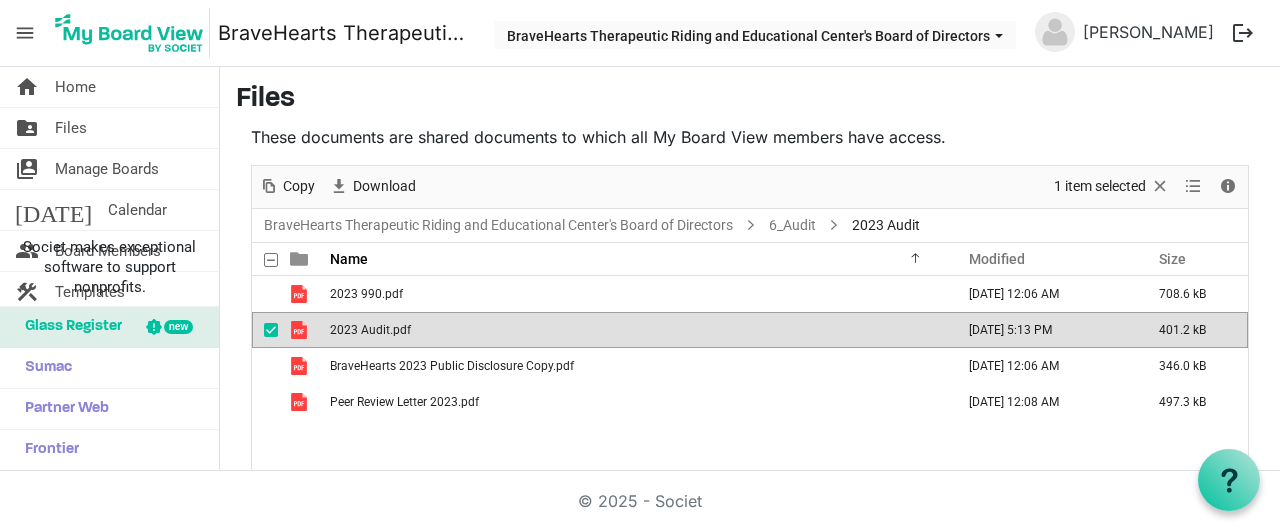 click on "2023 Audit.pdf" at bounding box center (370, 330) 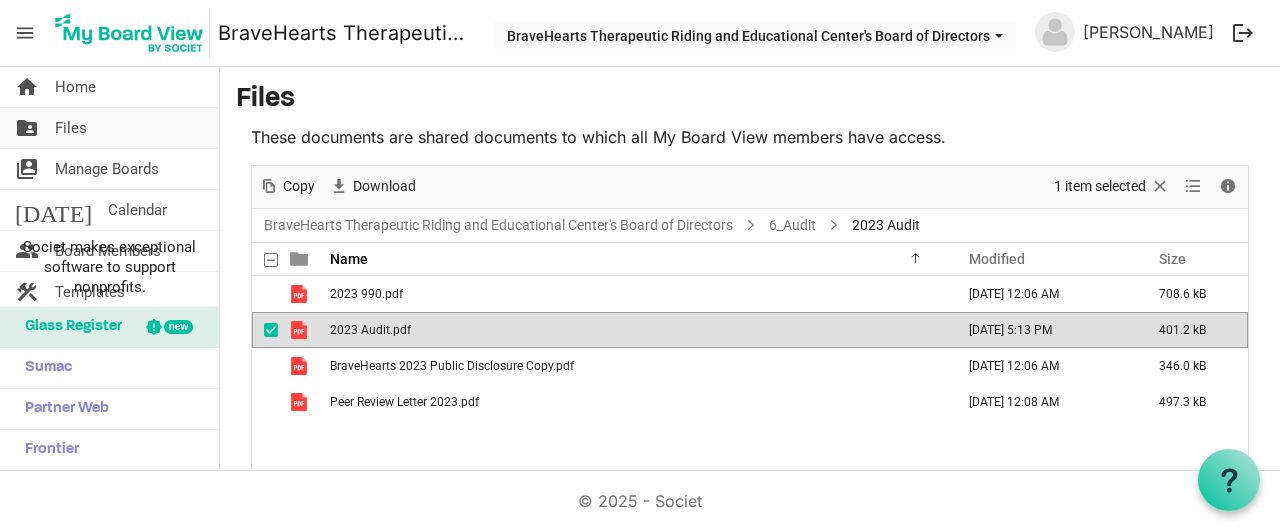 click on "folder_shared
Files" at bounding box center (109, 128) 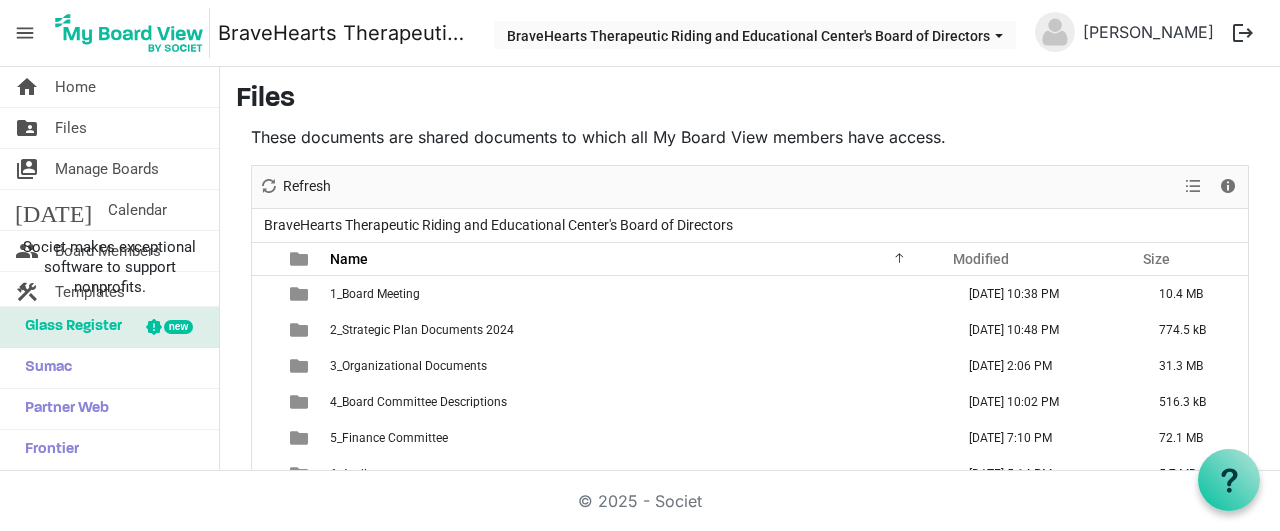 scroll, scrollTop: 0, scrollLeft: 0, axis: both 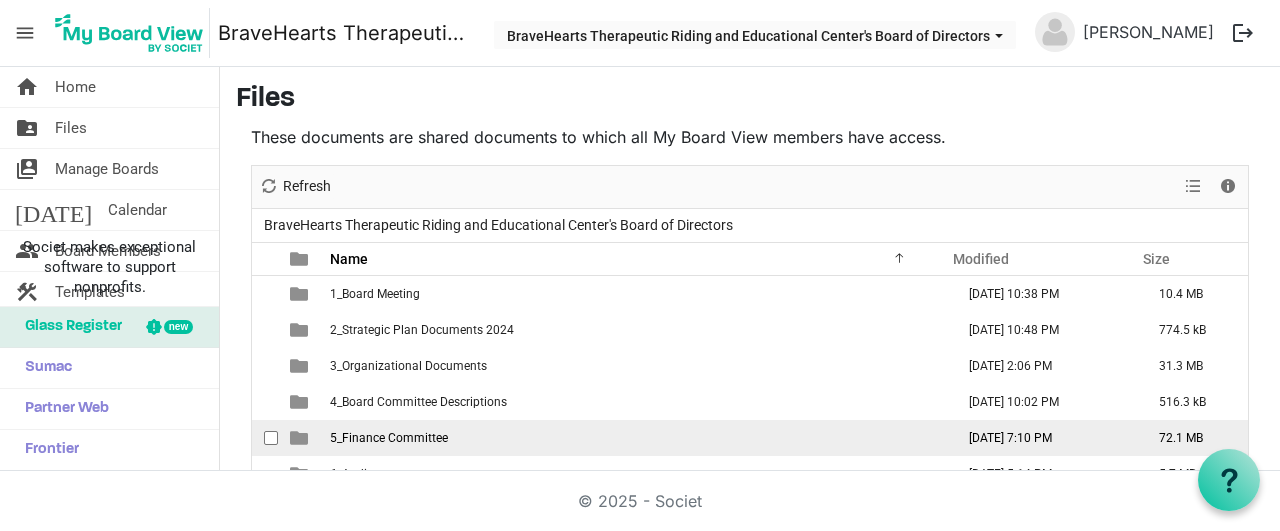 click on "5_Finance Committee" at bounding box center (389, 438) 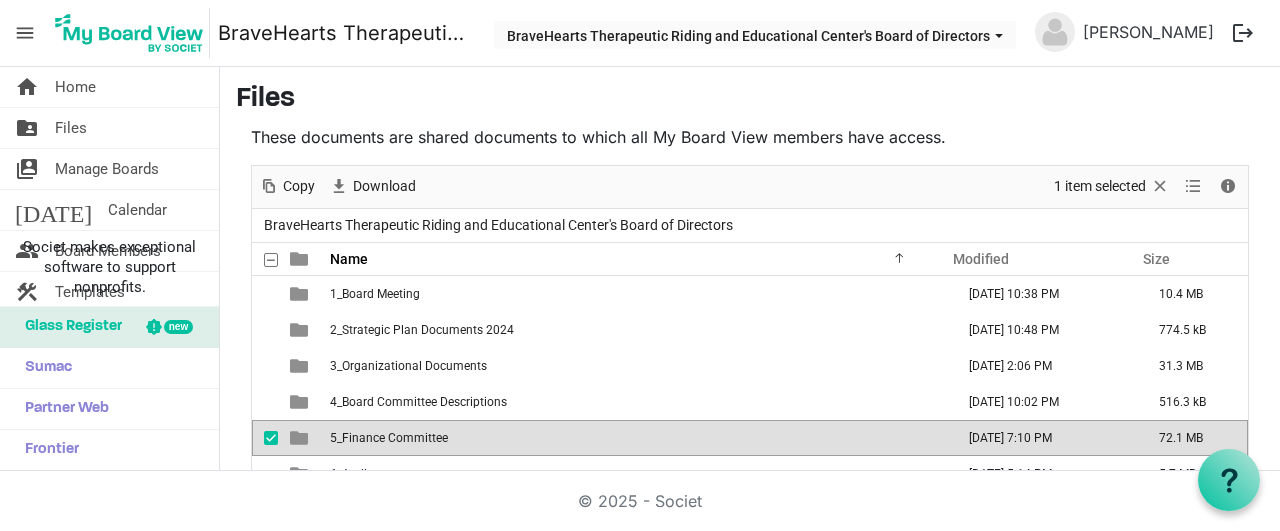 click on "5_Finance Committee" at bounding box center (389, 438) 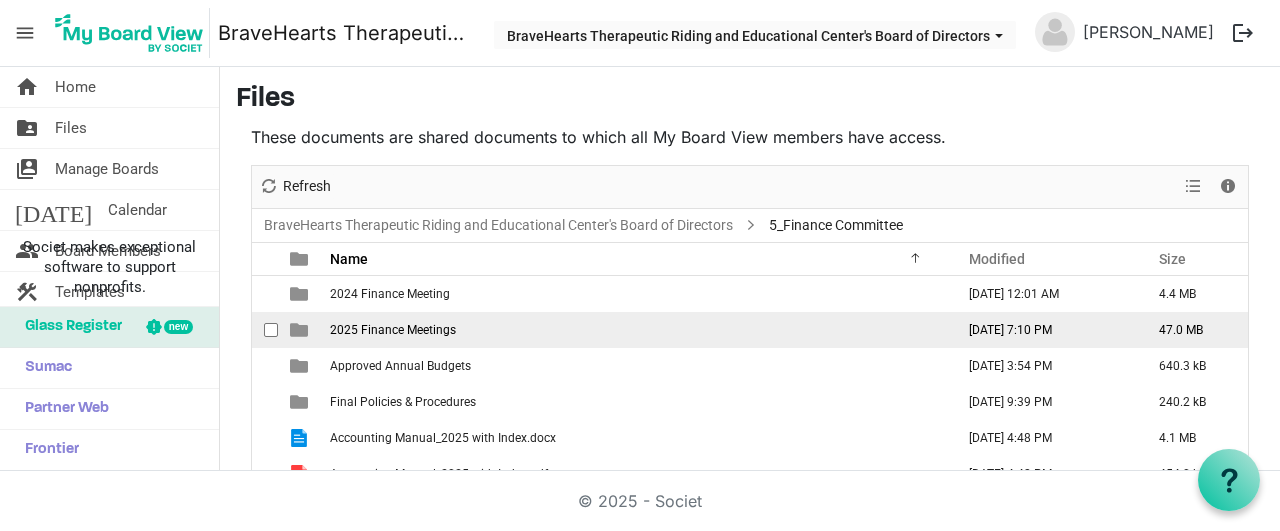 click on "2025 Finance Meetings" at bounding box center (393, 330) 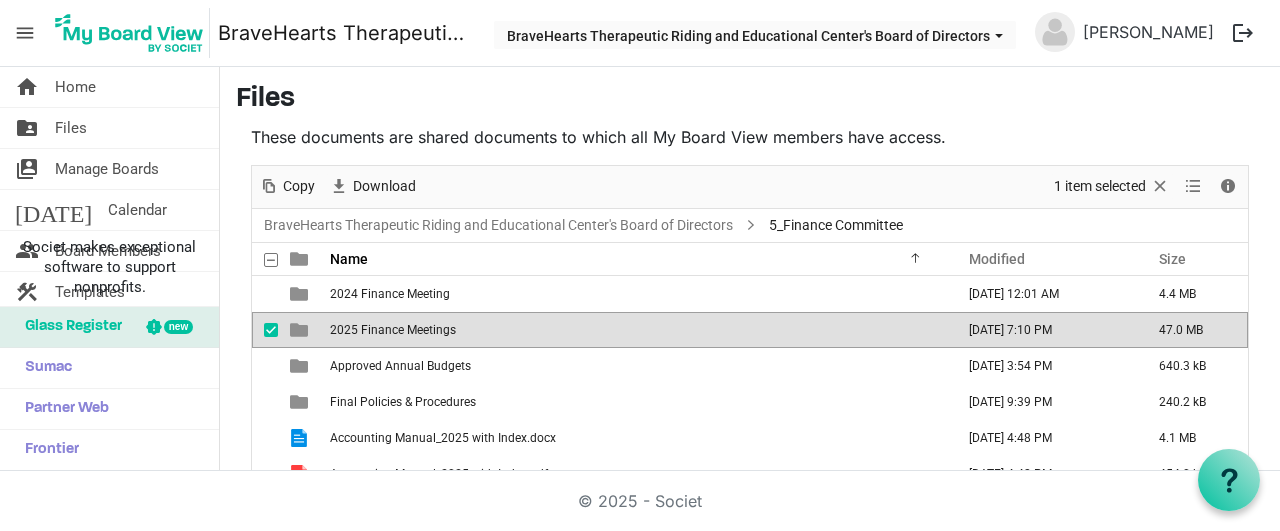 click on "2025 Finance Meetings" at bounding box center (393, 330) 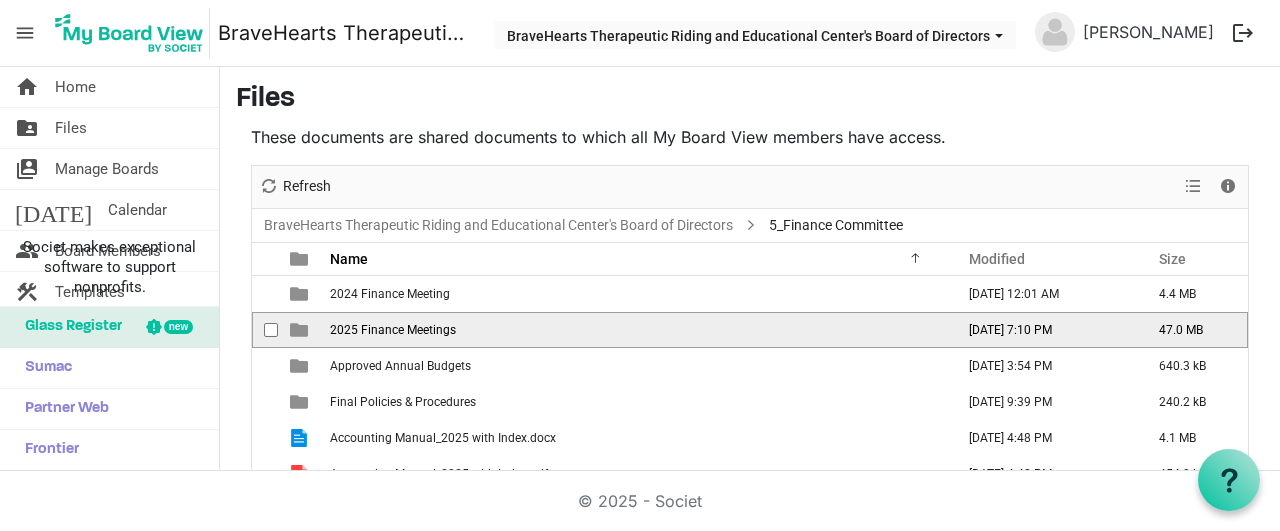 click on "2025 Finance Meetings" at bounding box center (393, 330) 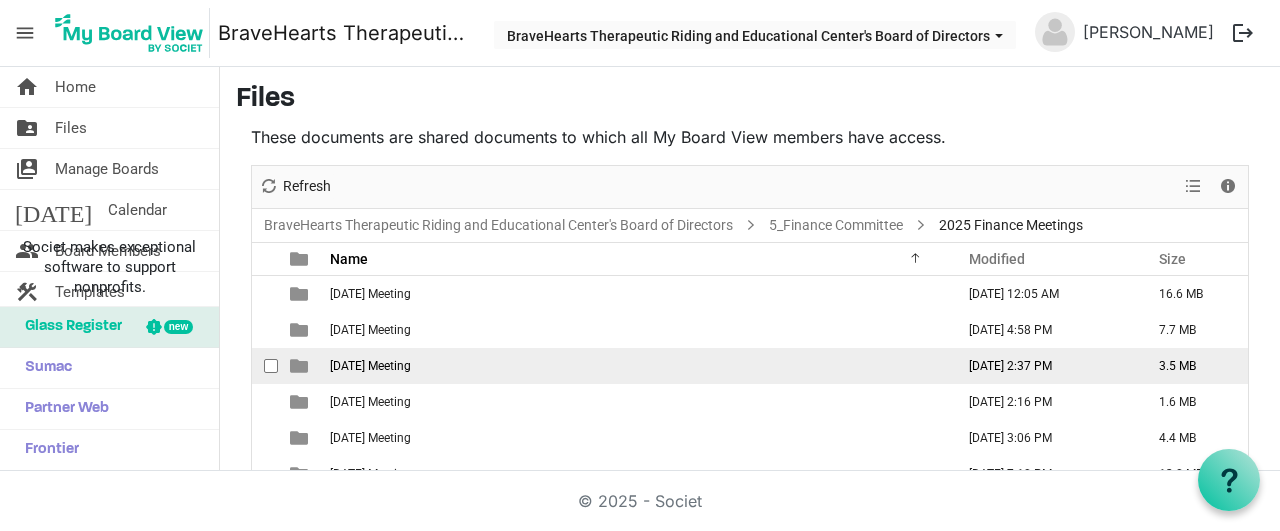 scroll, scrollTop: 159, scrollLeft: 0, axis: vertical 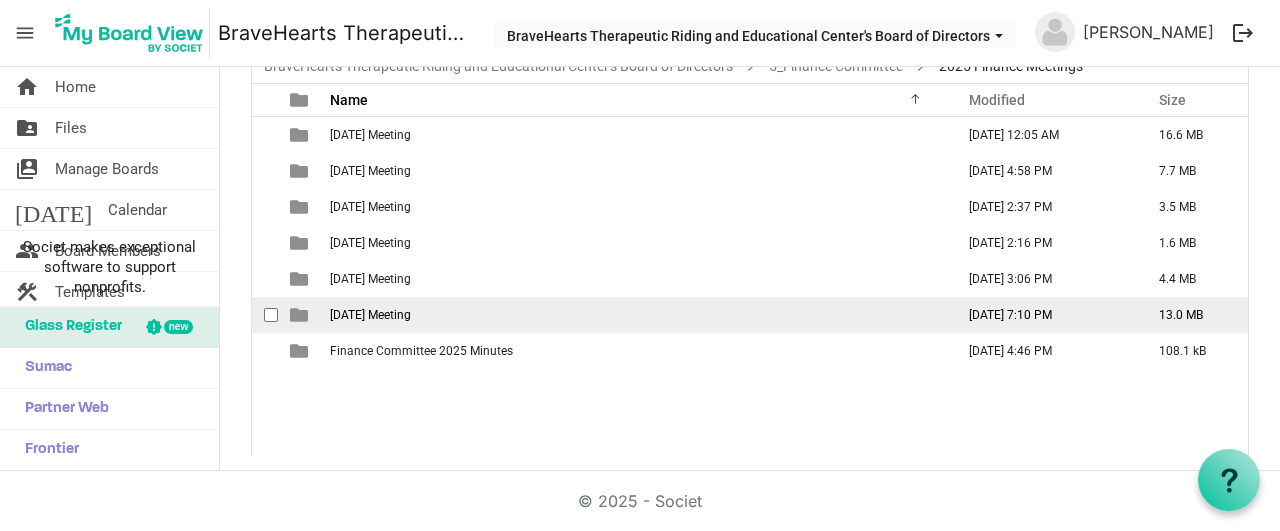 click on "[DATE] Meeting" at bounding box center [370, 315] 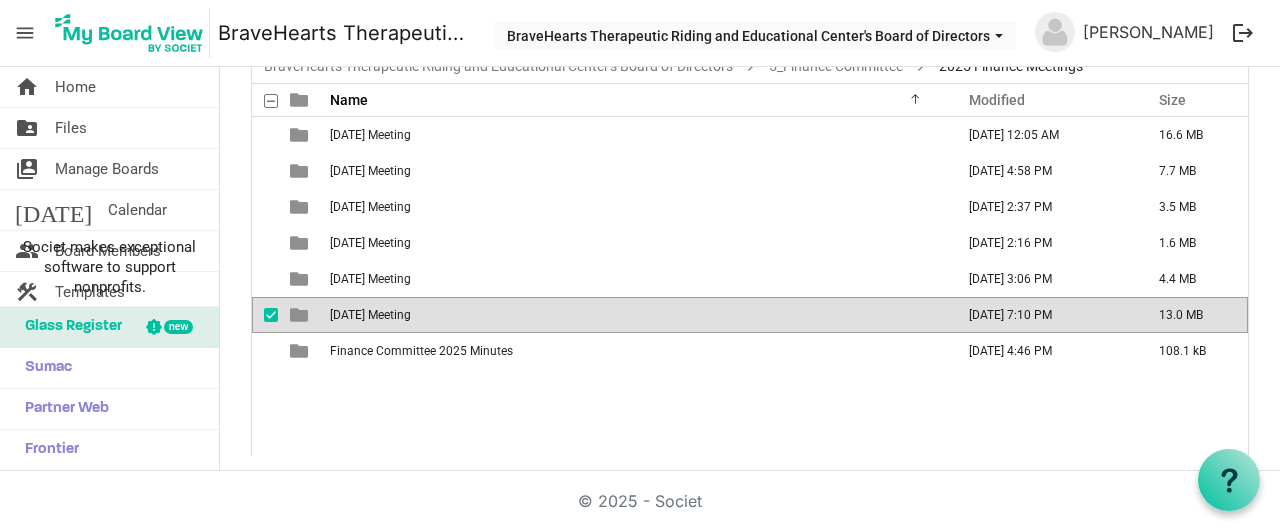 click on "[DATE] Meeting" at bounding box center (370, 315) 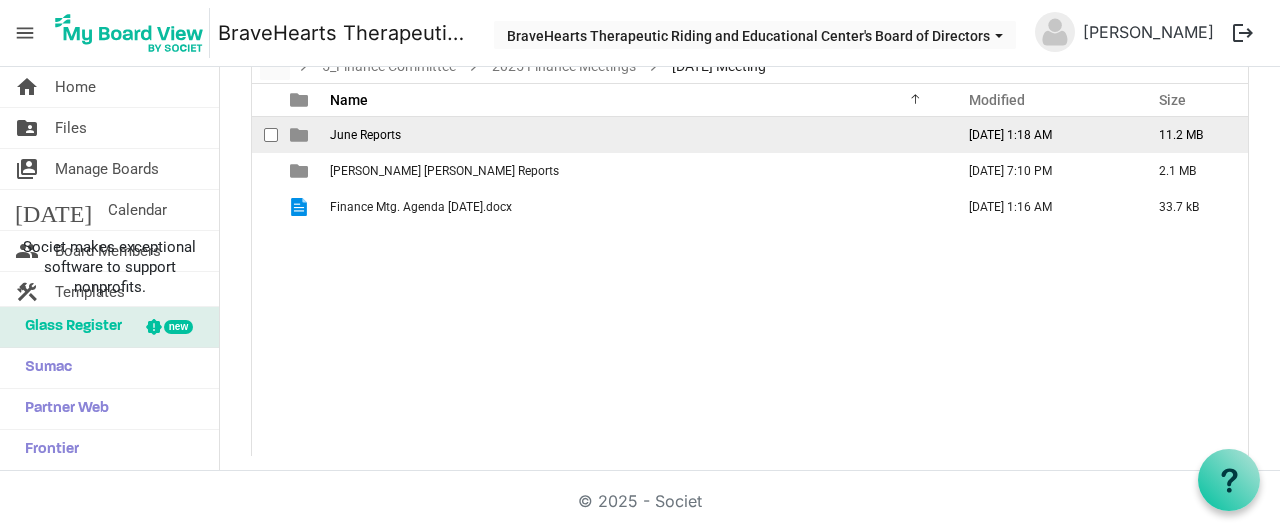 click on "June Reports" at bounding box center (365, 135) 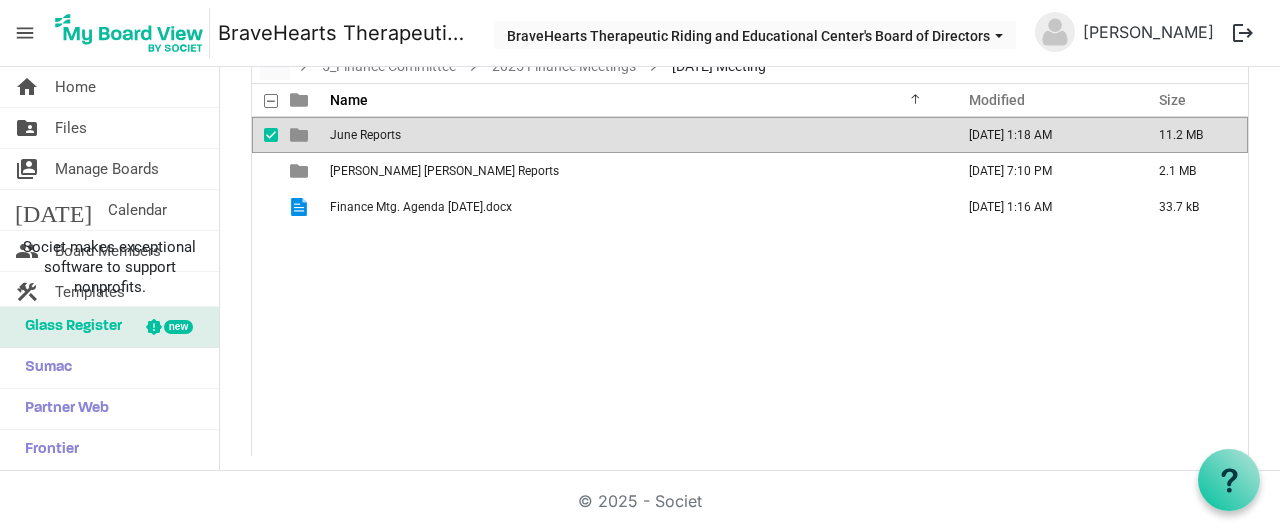 click on "June Reports" at bounding box center [365, 135] 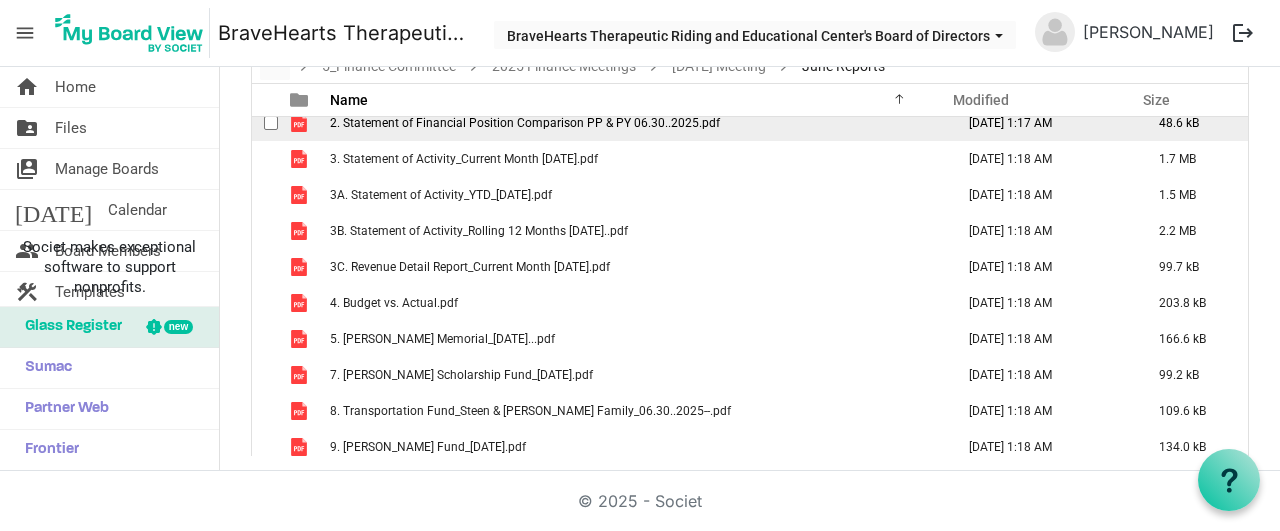scroll, scrollTop: 201, scrollLeft: 0, axis: vertical 